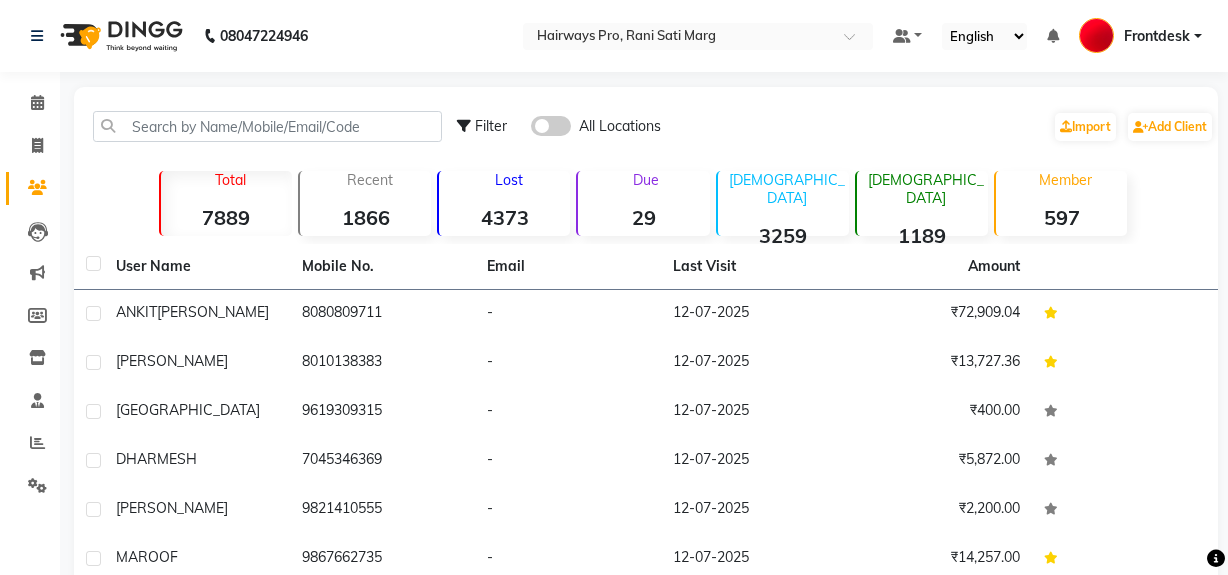 scroll, scrollTop: 26, scrollLeft: 0, axis: vertical 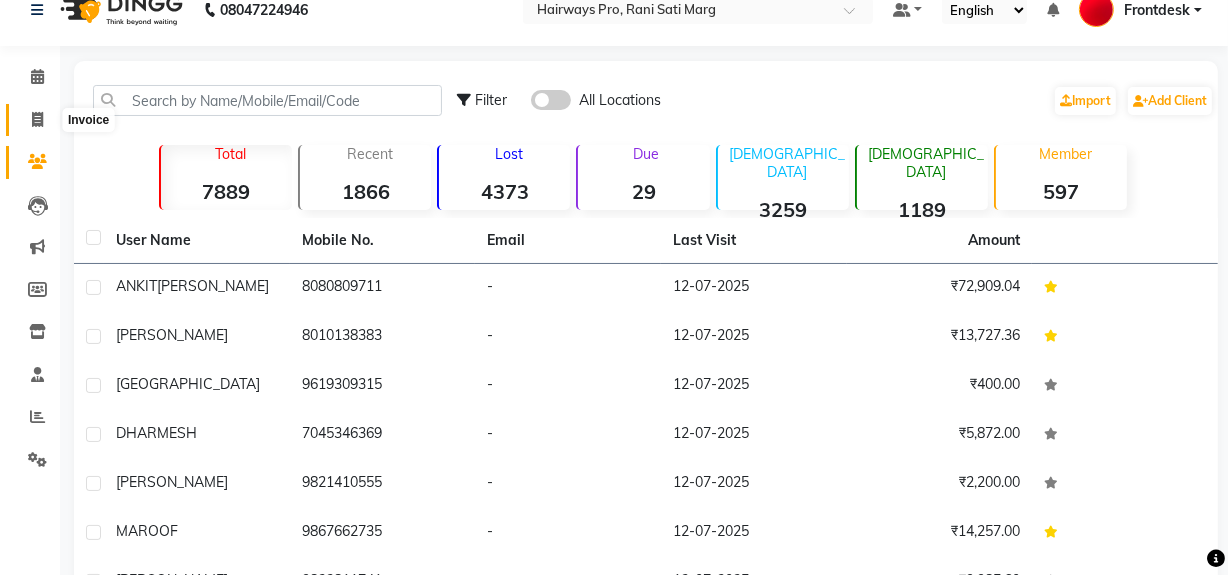 click 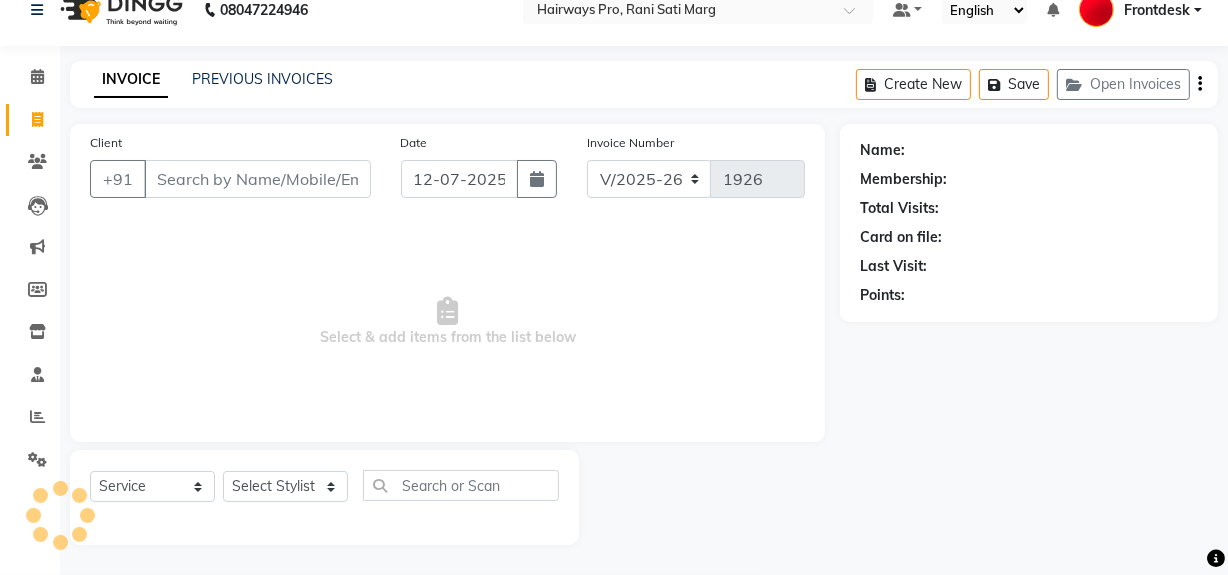 click on "Client" at bounding box center [257, 179] 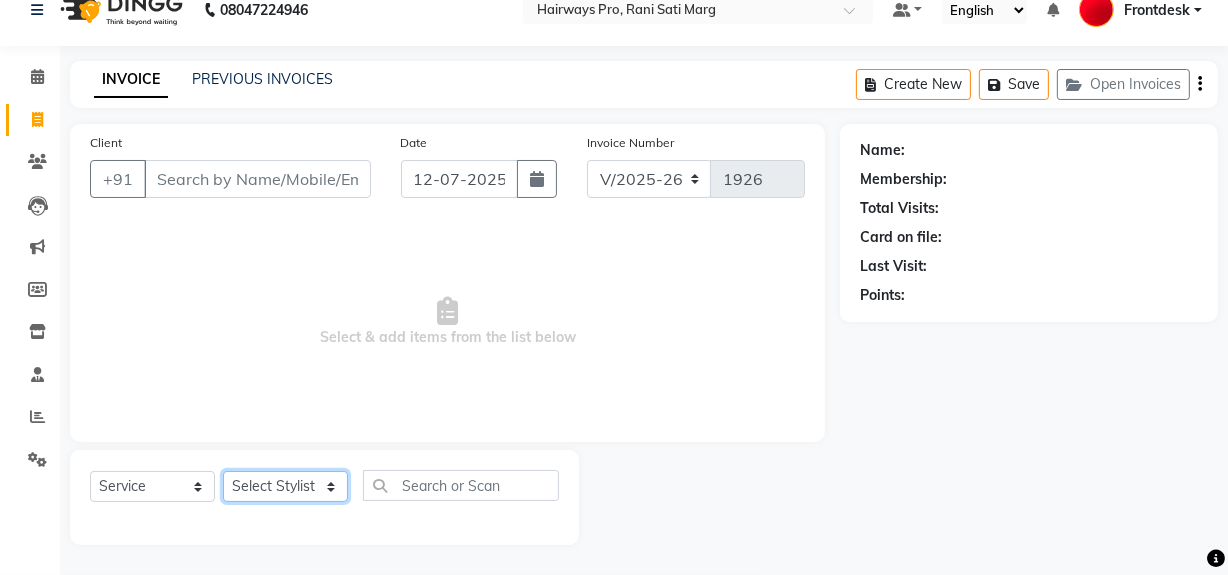 click on "Select Stylist ABID DANISH [PERSON_NAME] Frontdesk INTEZAR [PERSON_NAME] [PERSON_NAME] [PERSON_NAME] [PERSON_NAME] [PERSON_NAME] [PERSON_NAME]" 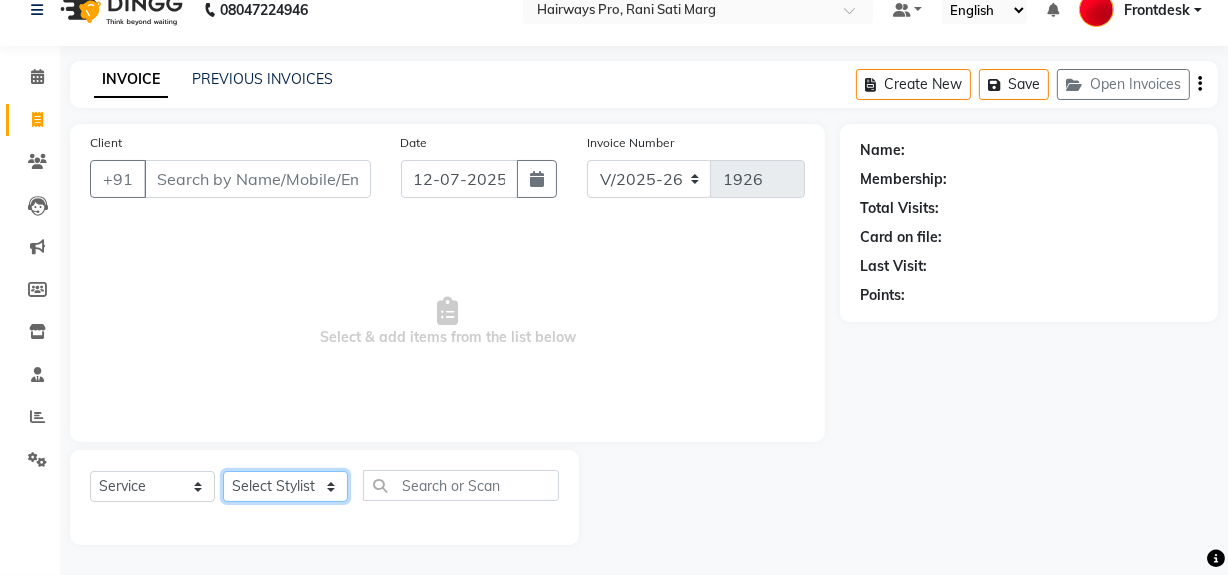 select on "17690" 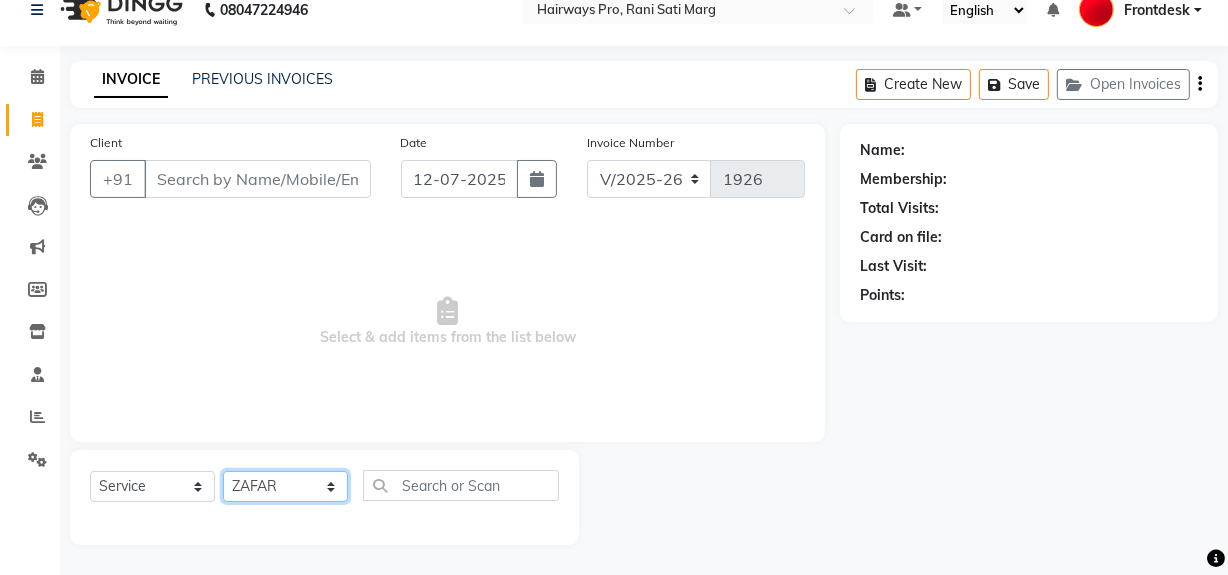 click on "Select Stylist ABID DANISH [PERSON_NAME] Frontdesk INTEZAR [PERSON_NAME] [PERSON_NAME] [PERSON_NAME] [PERSON_NAME] [PERSON_NAME] [PERSON_NAME]" 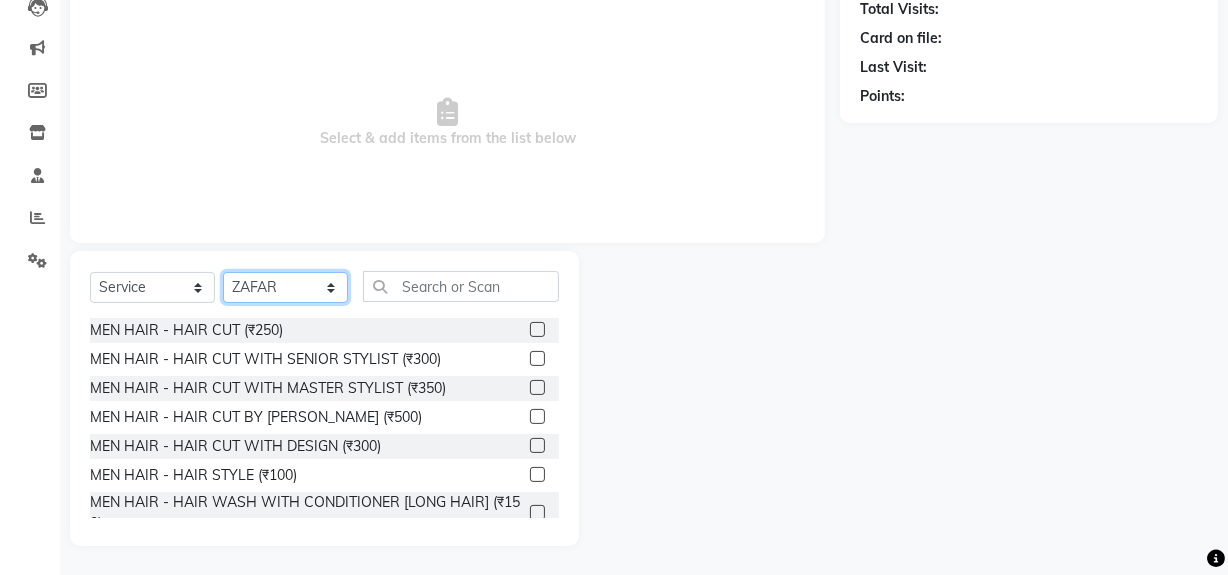 scroll, scrollTop: 226, scrollLeft: 0, axis: vertical 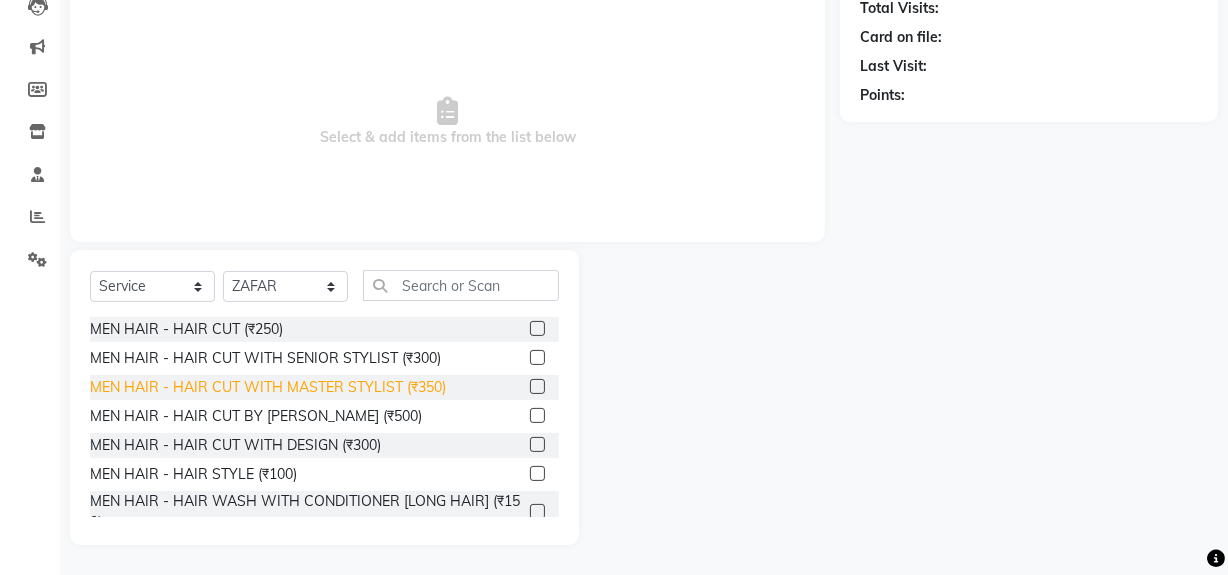 click on "MEN HAIR - HAIR CUT WITH MASTER STYLIST (₹350)" 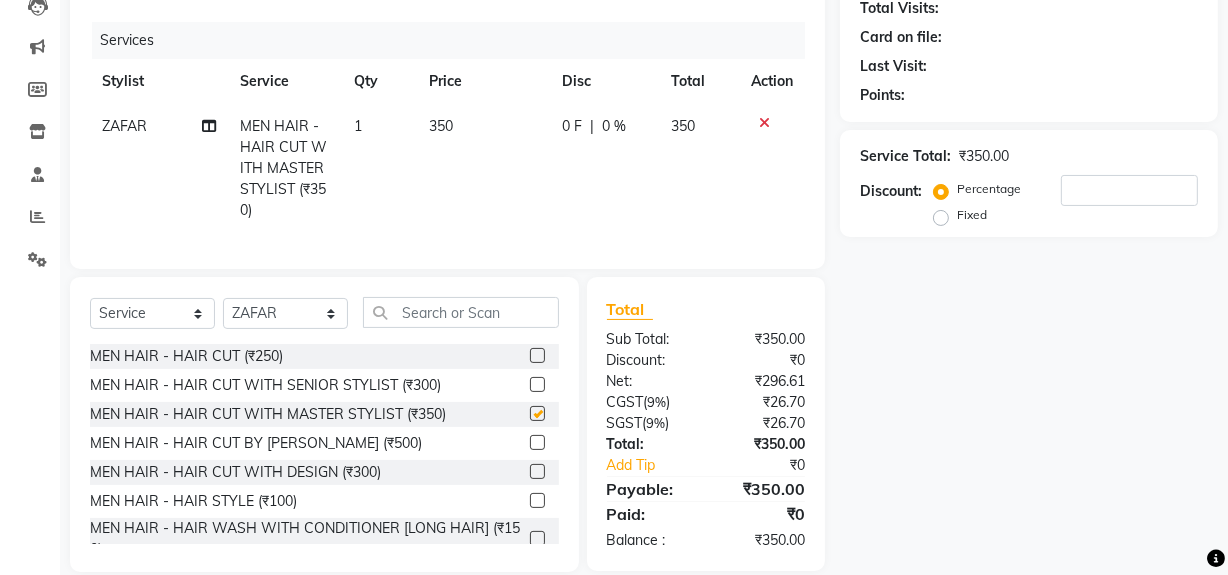 checkbox on "false" 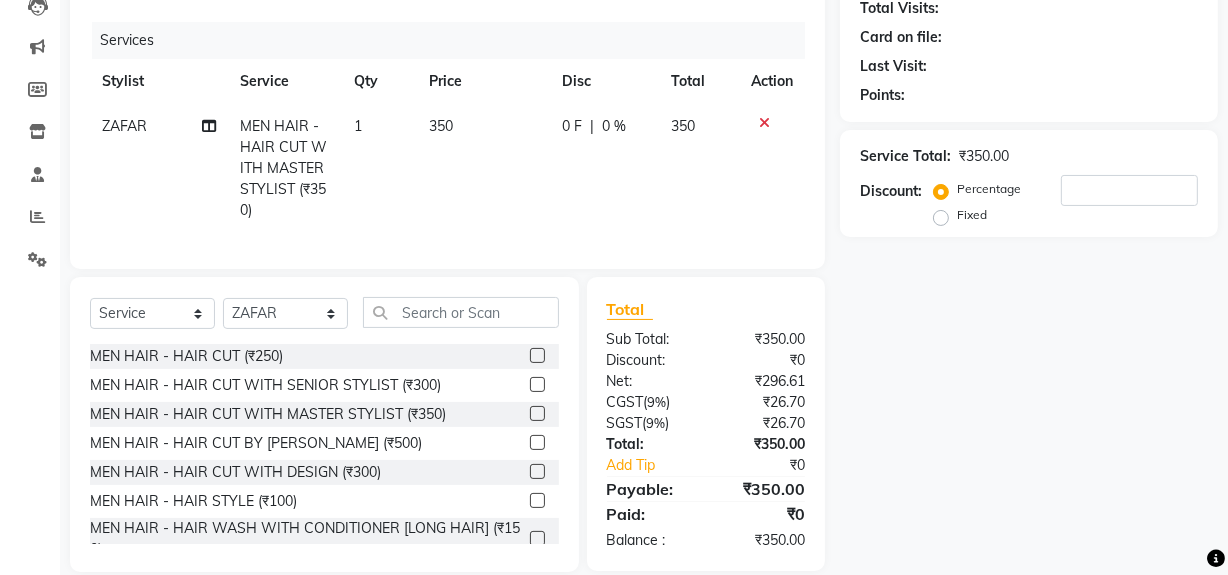 scroll, scrollTop: 90, scrollLeft: 0, axis: vertical 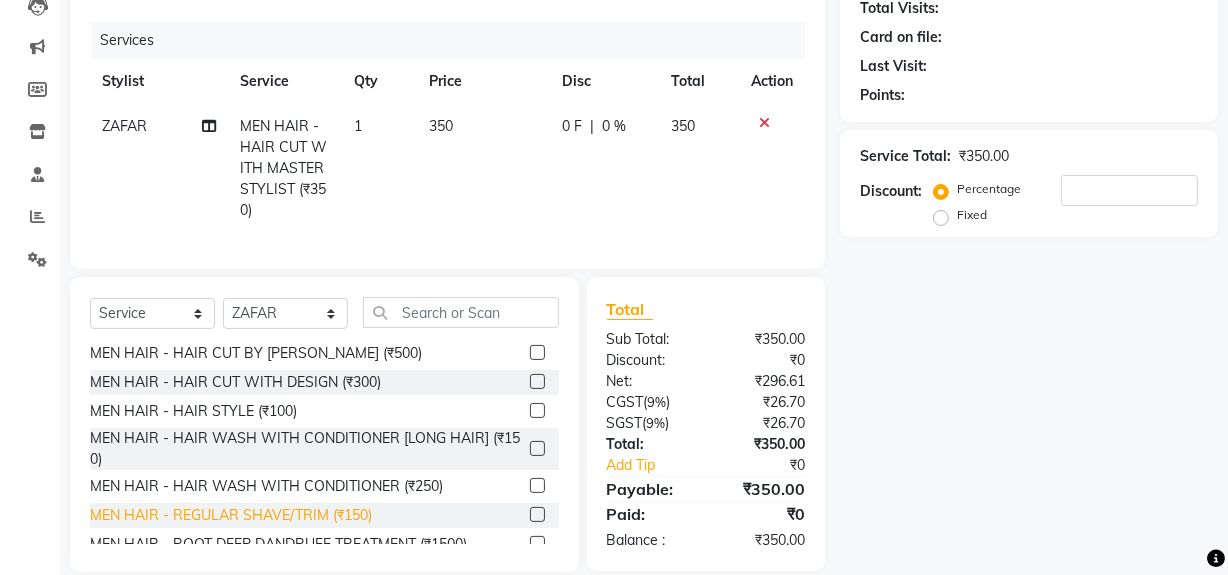 click on "MEN HAIR - REGULAR SHAVE/TRIM (₹150)" 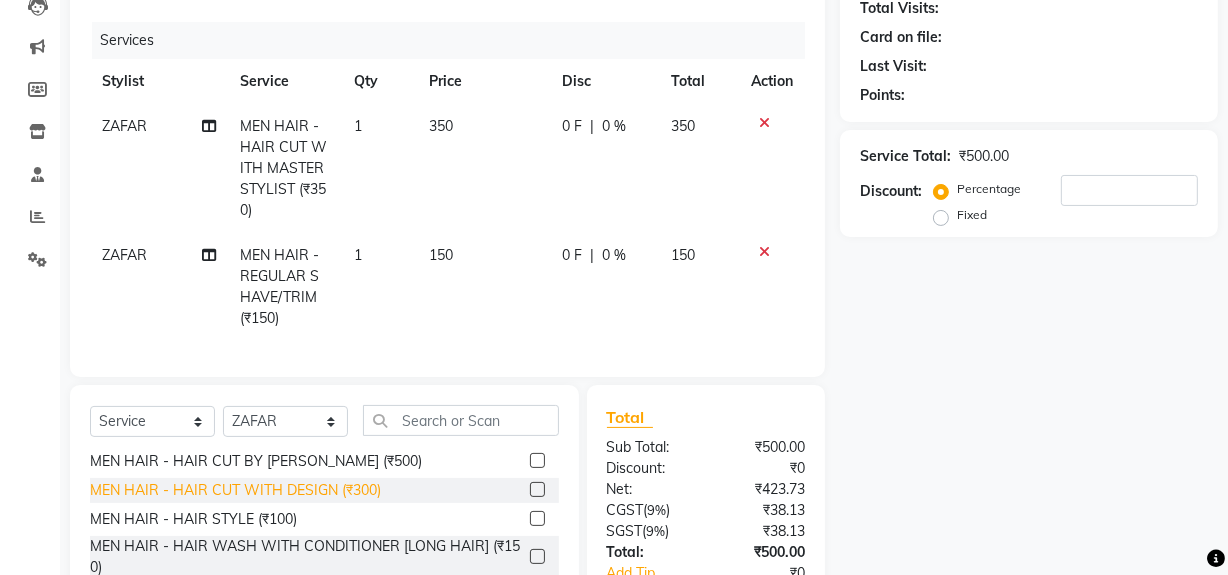 checkbox on "false" 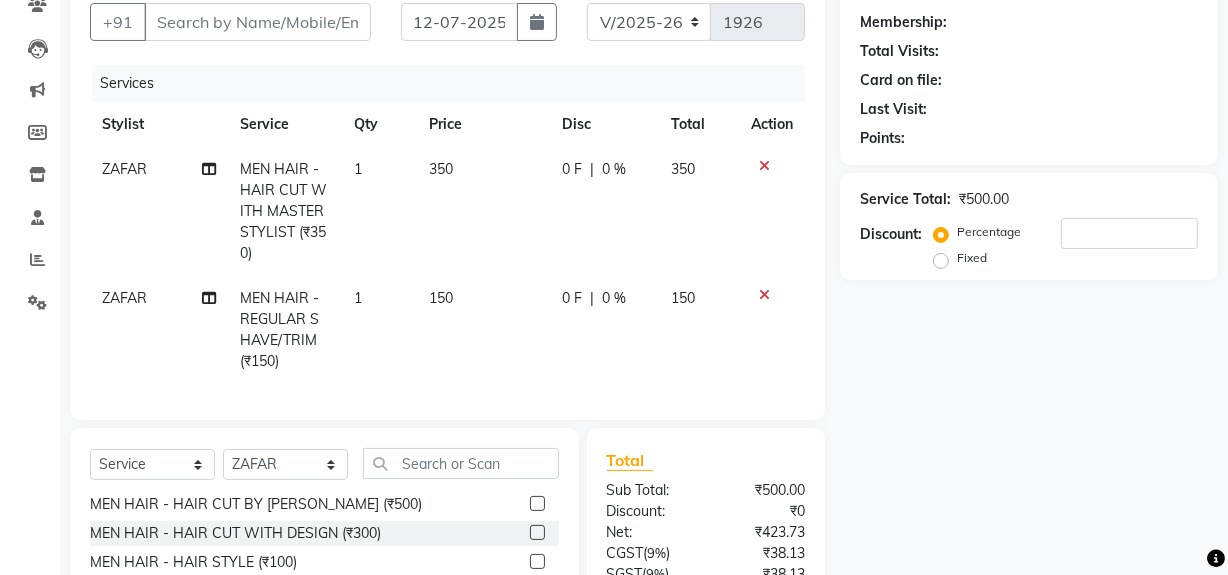 scroll, scrollTop: 317, scrollLeft: 0, axis: vertical 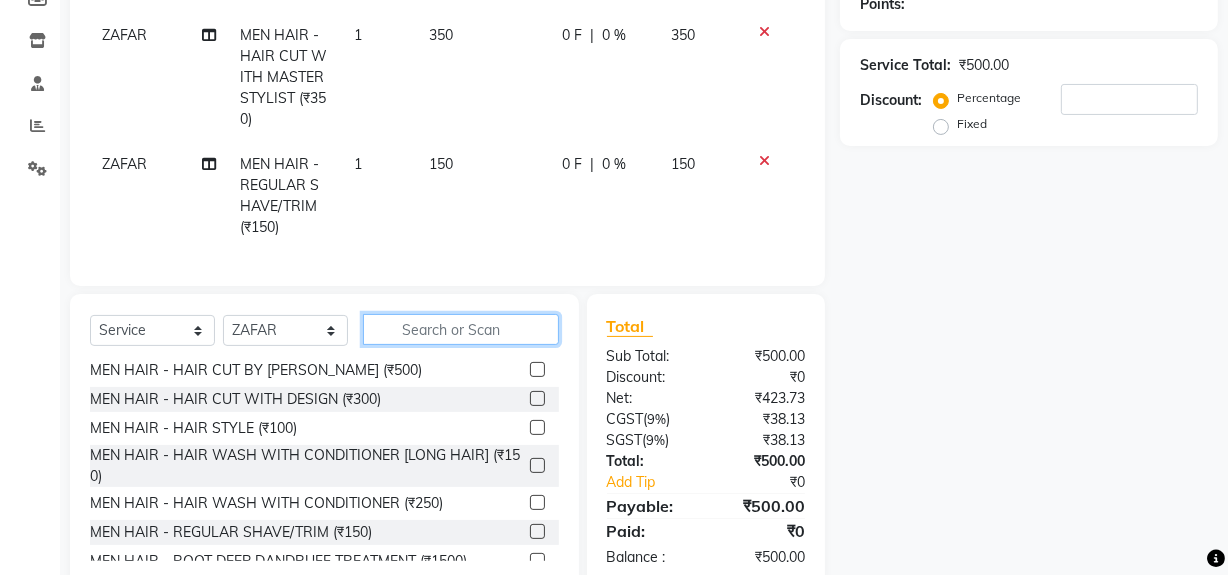 click 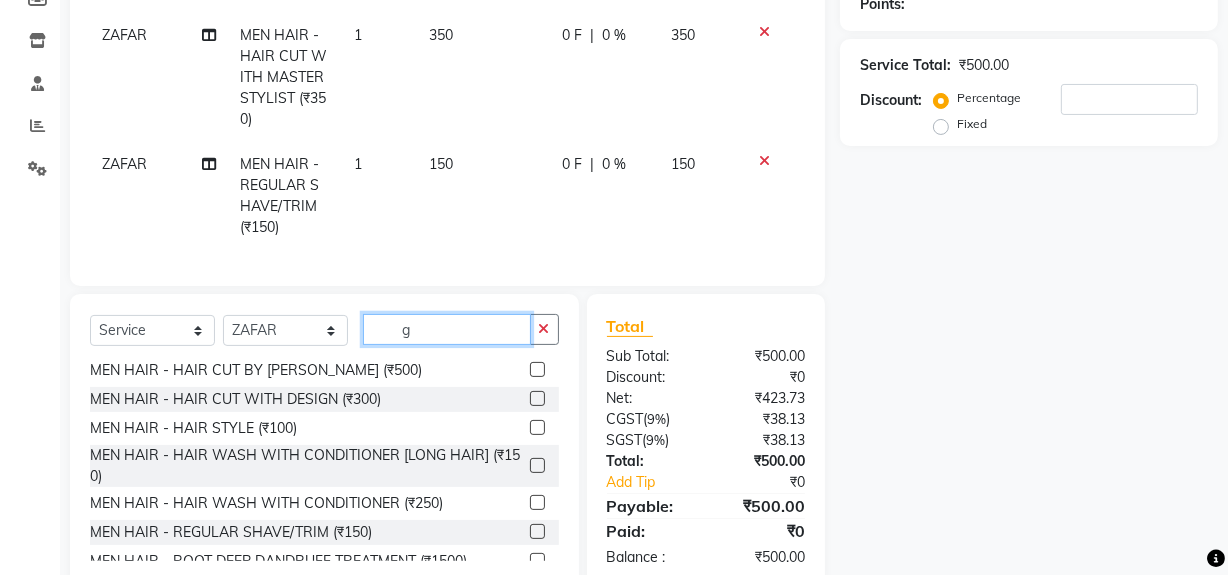 scroll, scrollTop: 0, scrollLeft: 0, axis: both 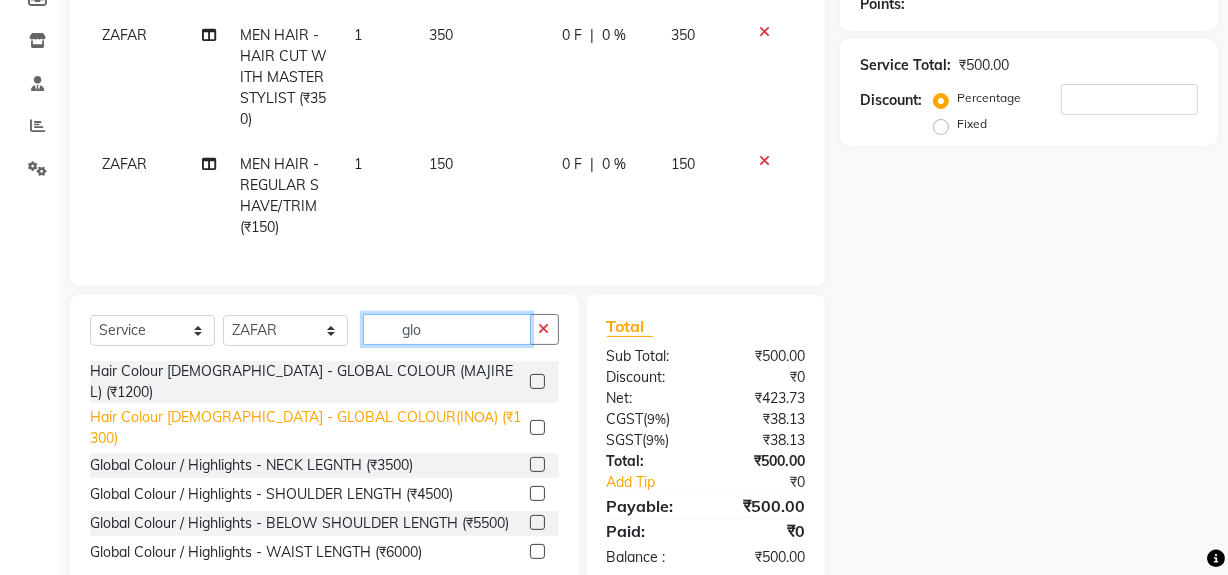 type on "glo" 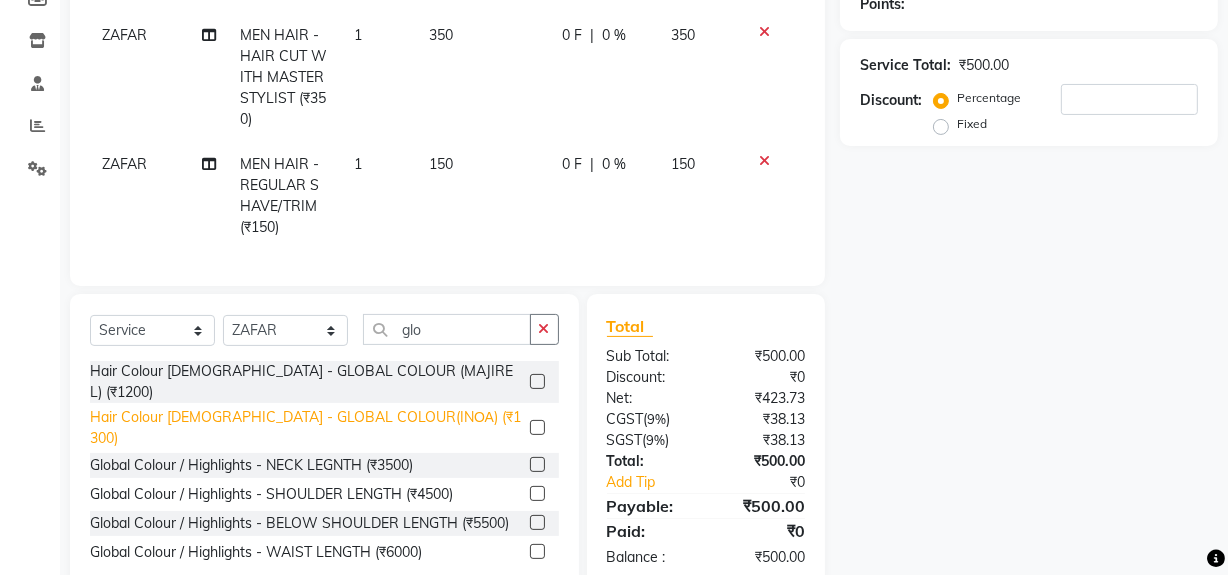 click on "Hair Colour [DEMOGRAPHIC_DATA] - GLOBAL COLOUR(INΟΑ) (₹1300)" 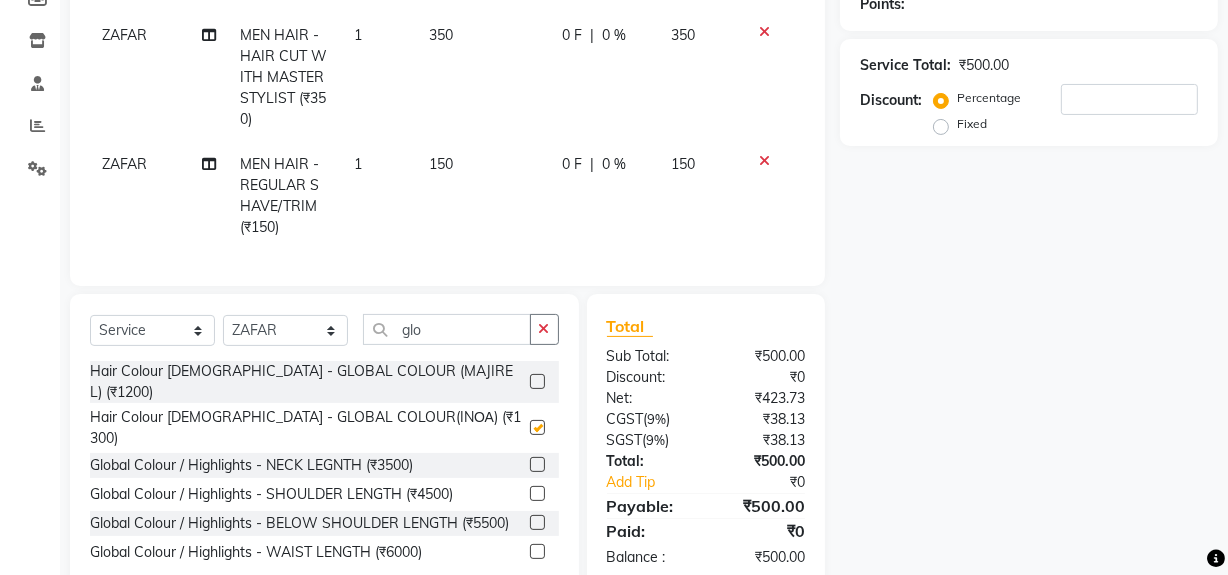 checkbox on "false" 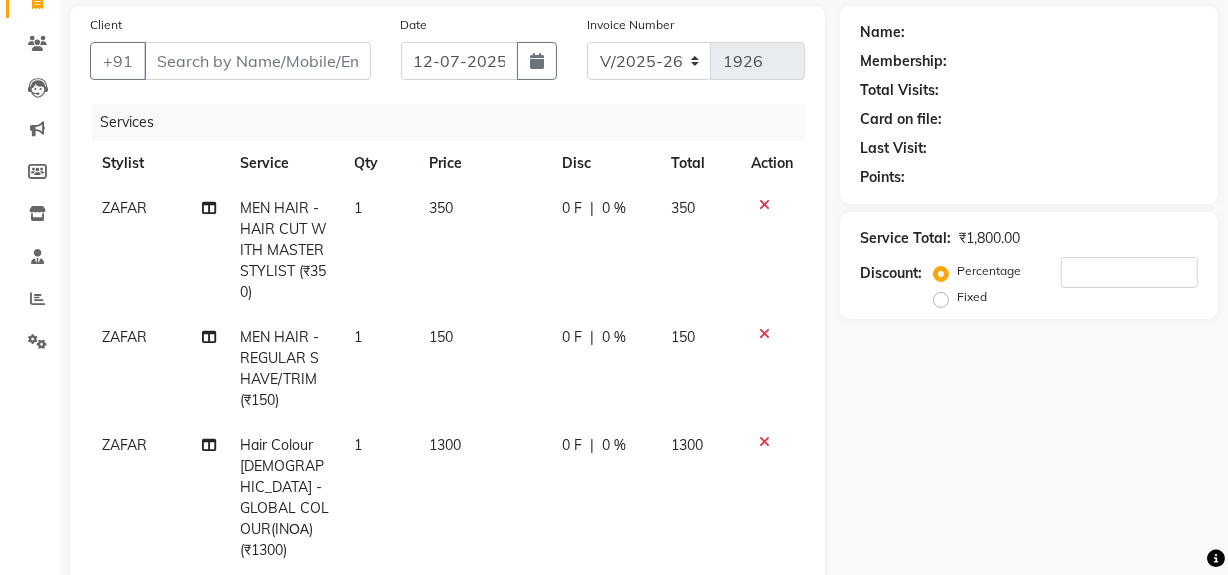 scroll, scrollTop: 135, scrollLeft: 0, axis: vertical 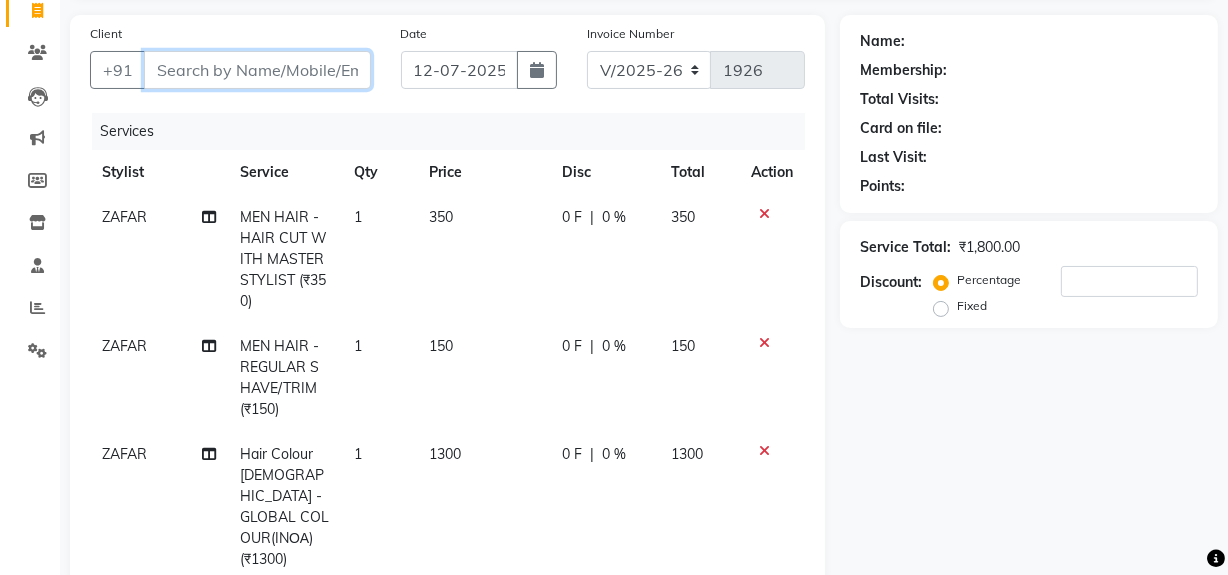 click on "Client" at bounding box center [257, 70] 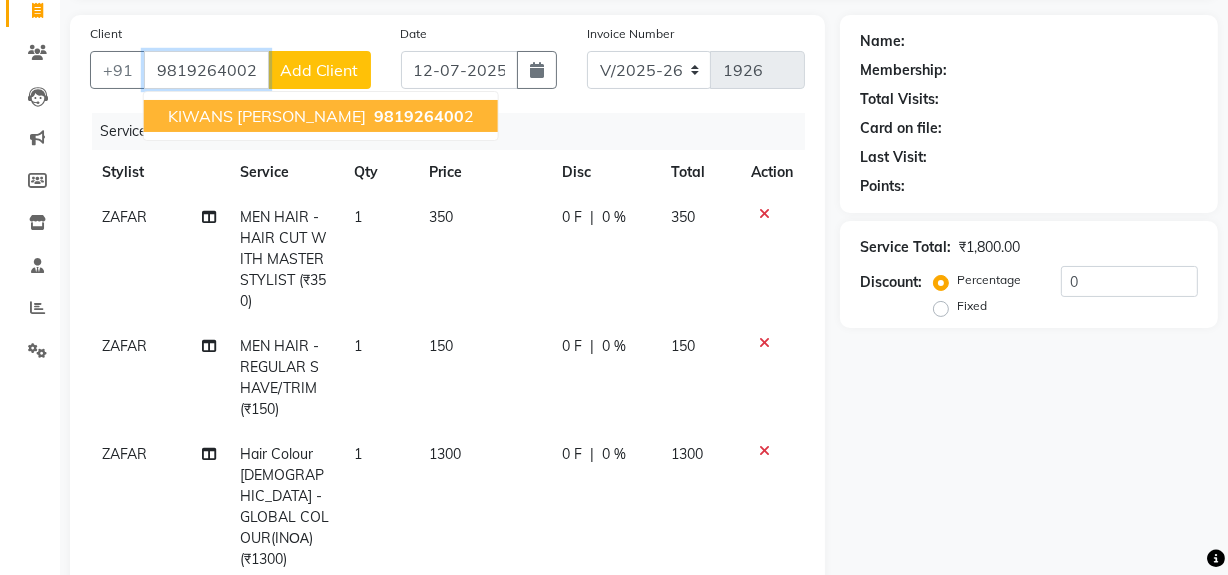 type on "9819264002" 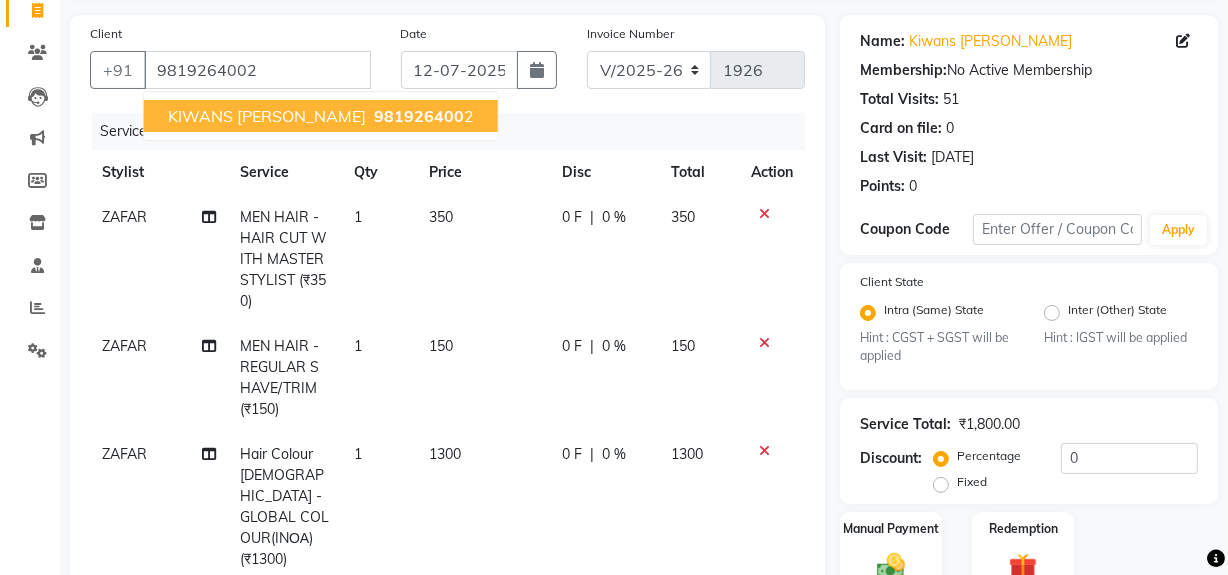 click on "KIWANS [PERSON_NAME]" at bounding box center [267, 116] 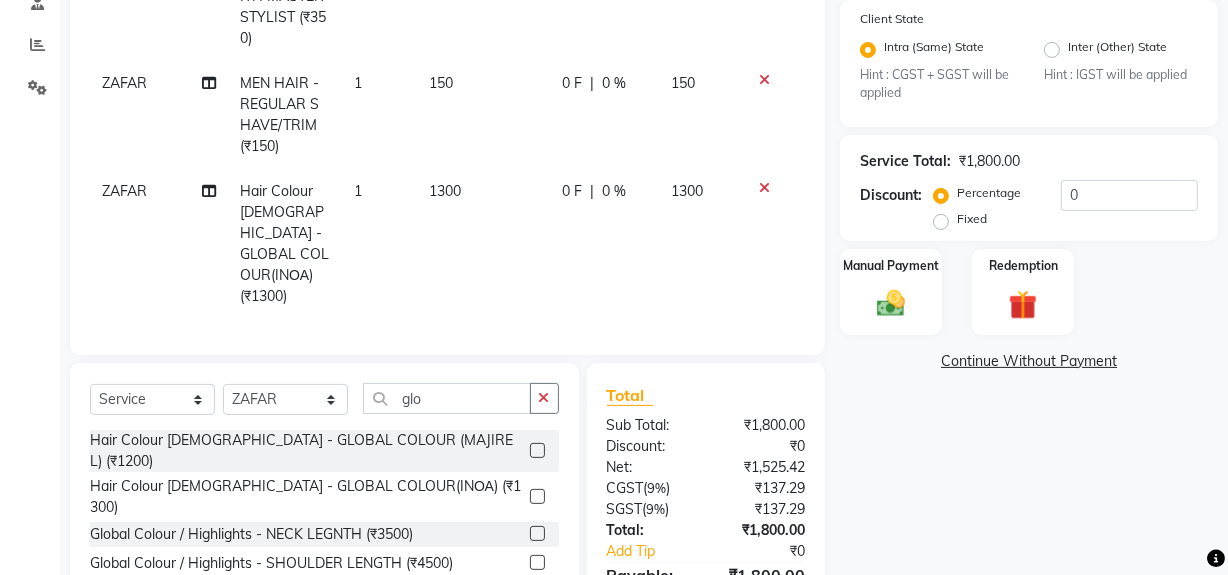 scroll, scrollTop: 408, scrollLeft: 0, axis: vertical 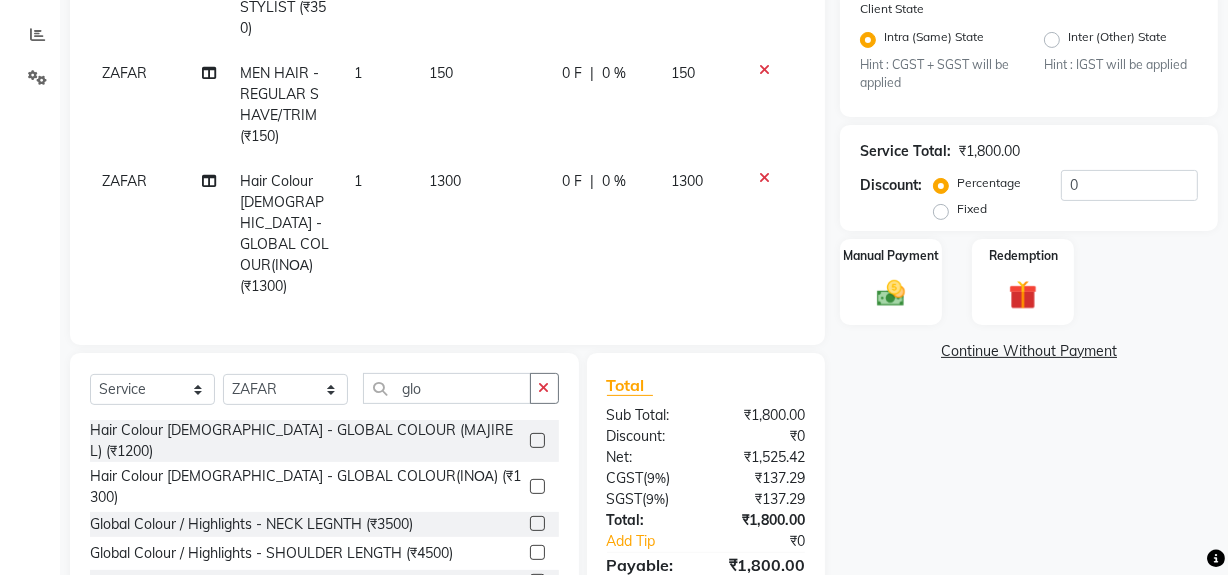 click on "0 %" 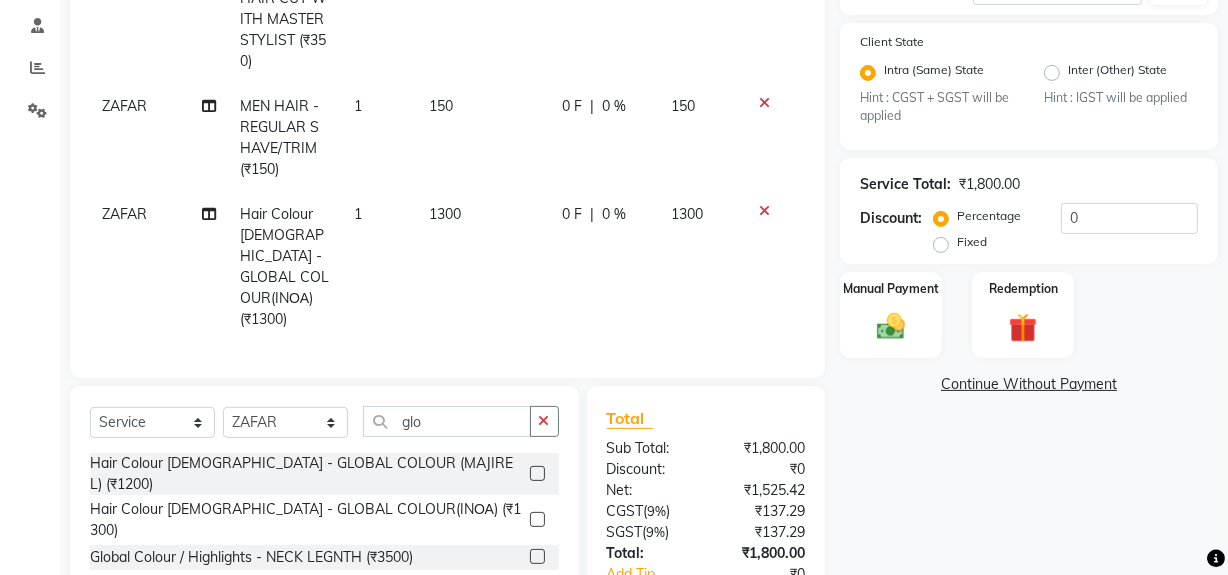 select on "17690" 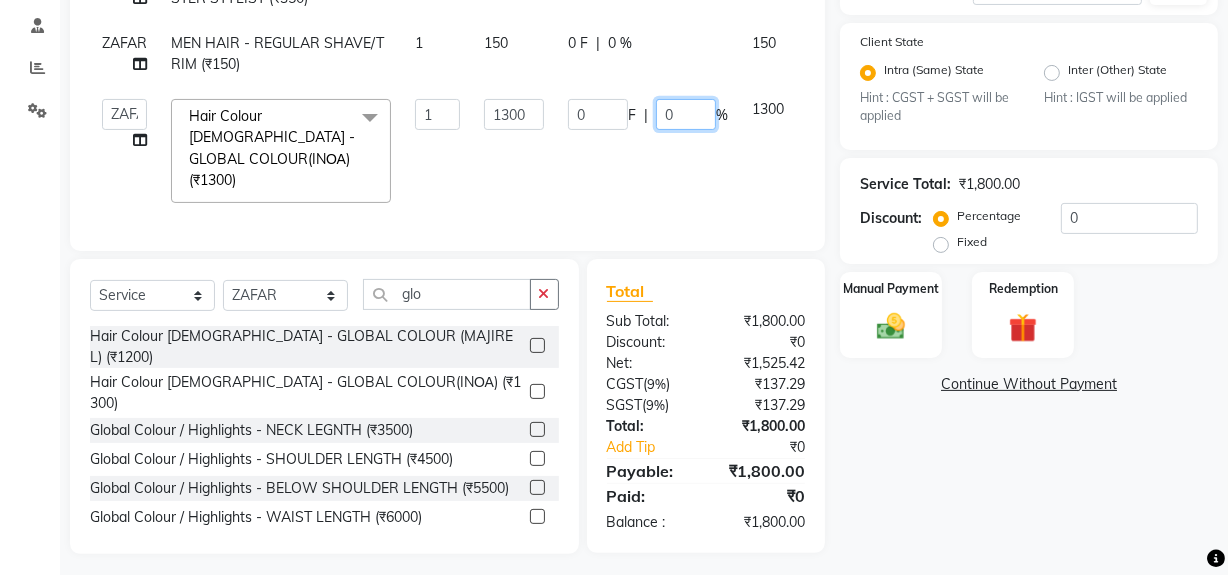 click on "0" 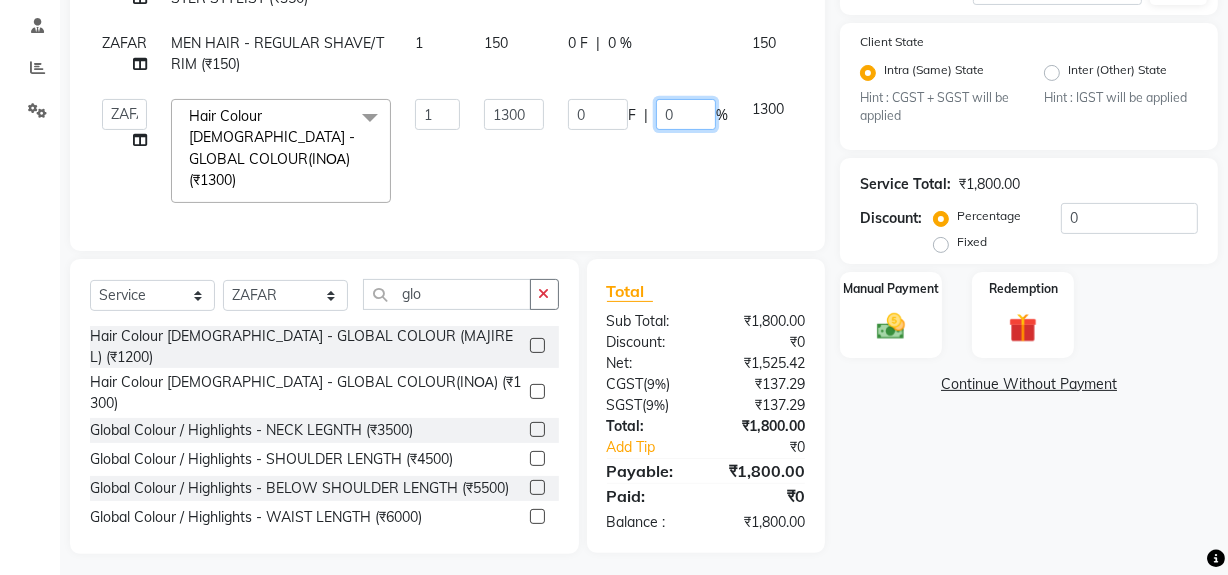 type on "30" 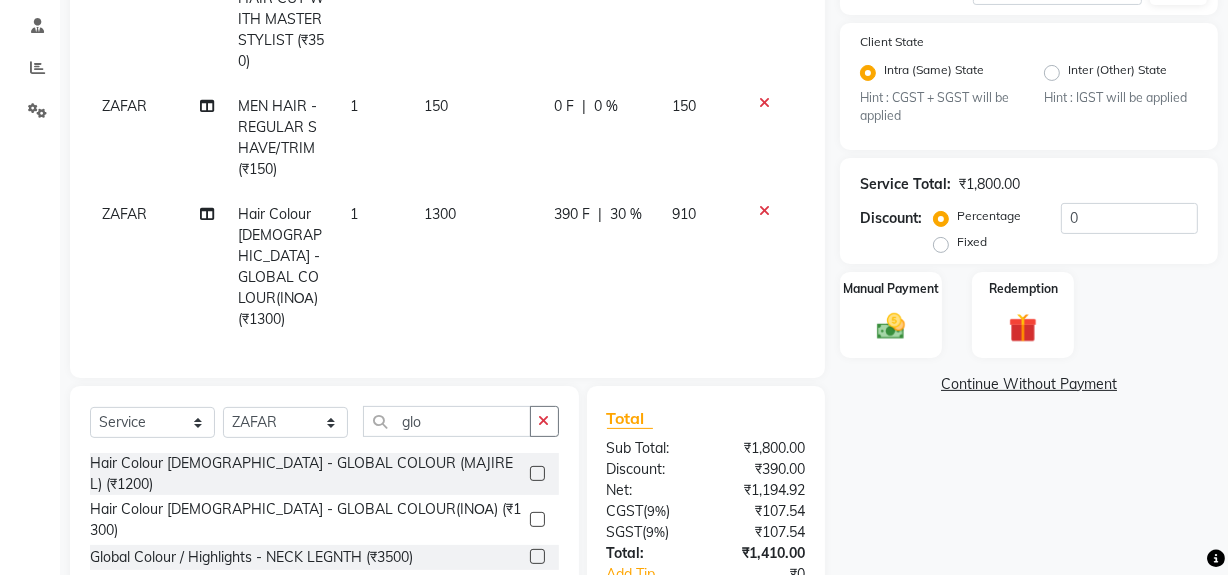 click on "Name: Kiwans [PERSON_NAME] Membership:  No Active Membership  Total Visits:  51 Card on file:  0 Last Visit:   [DATE] Points:   0  Coupon Code Apply Client State Intra (Same) State Hint : CGST + SGST will be applied Inter (Other) State Hint : IGST will be applied Service Total:  ₹1,800.00  Discount:  Percentage   Fixed  0 Manual Payment Redemption  Continue Without Payment" 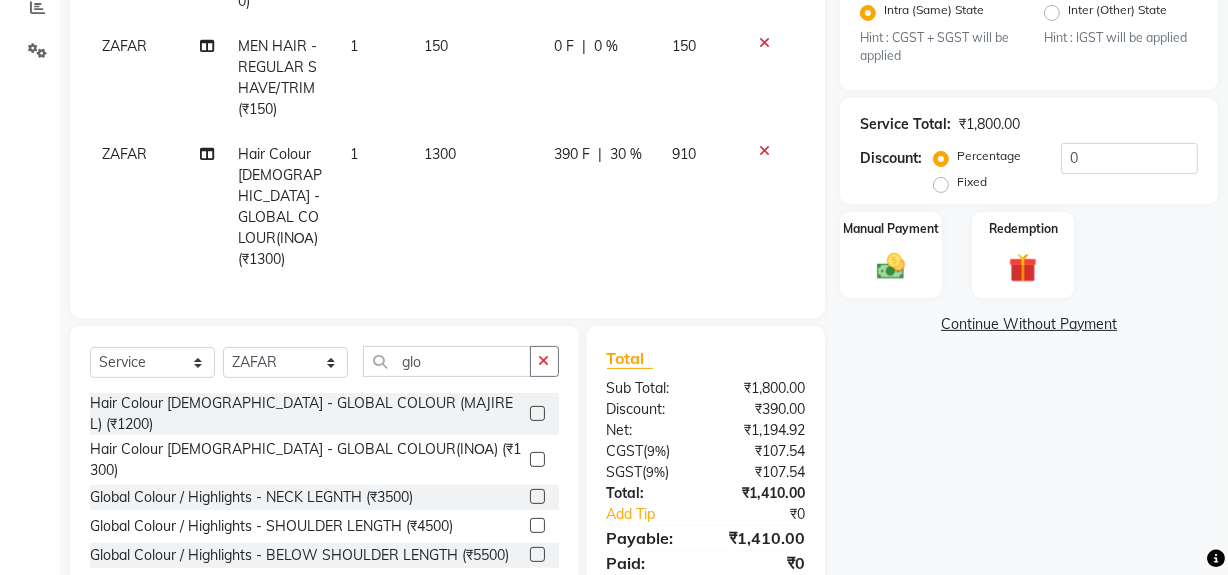 scroll, scrollTop: 503, scrollLeft: 0, axis: vertical 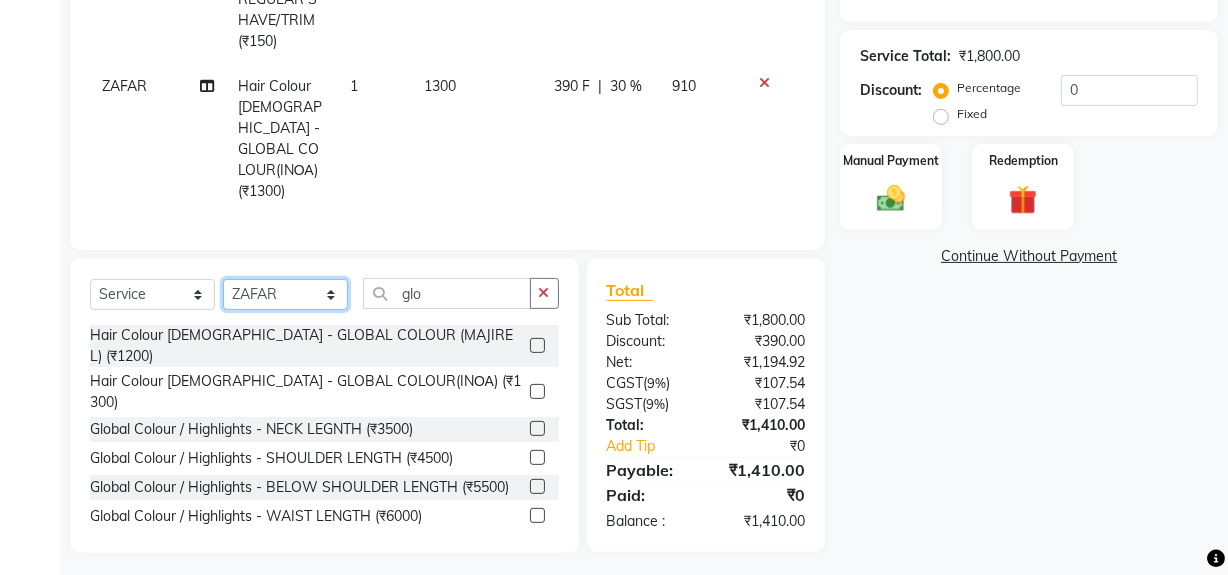 click on "Select Stylist ABID DANISH [PERSON_NAME] Frontdesk INTEZAR [PERSON_NAME] [PERSON_NAME] [PERSON_NAME] [PERSON_NAME] [PERSON_NAME] [PERSON_NAME]" 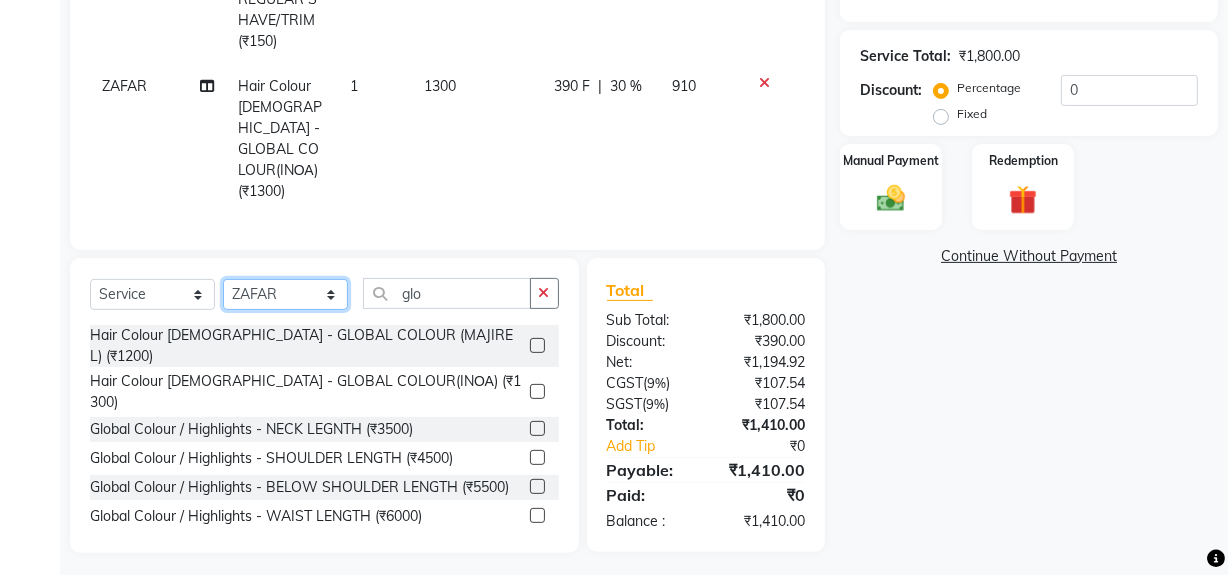 select on "72142" 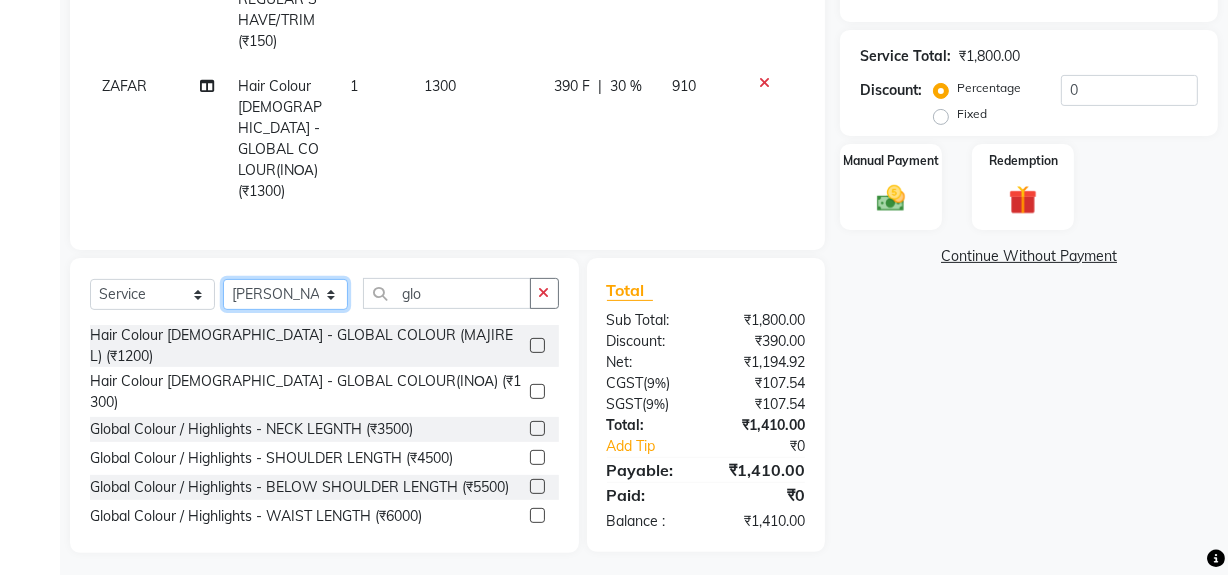 click on "Select Stylist ABID DANISH [PERSON_NAME] Frontdesk INTEZAR [PERSON_NAME] [PERSON_NAME] [PERSON_NAME] [PERSON_NAME] [PERSON_NAME] [PERSON_NAME]" 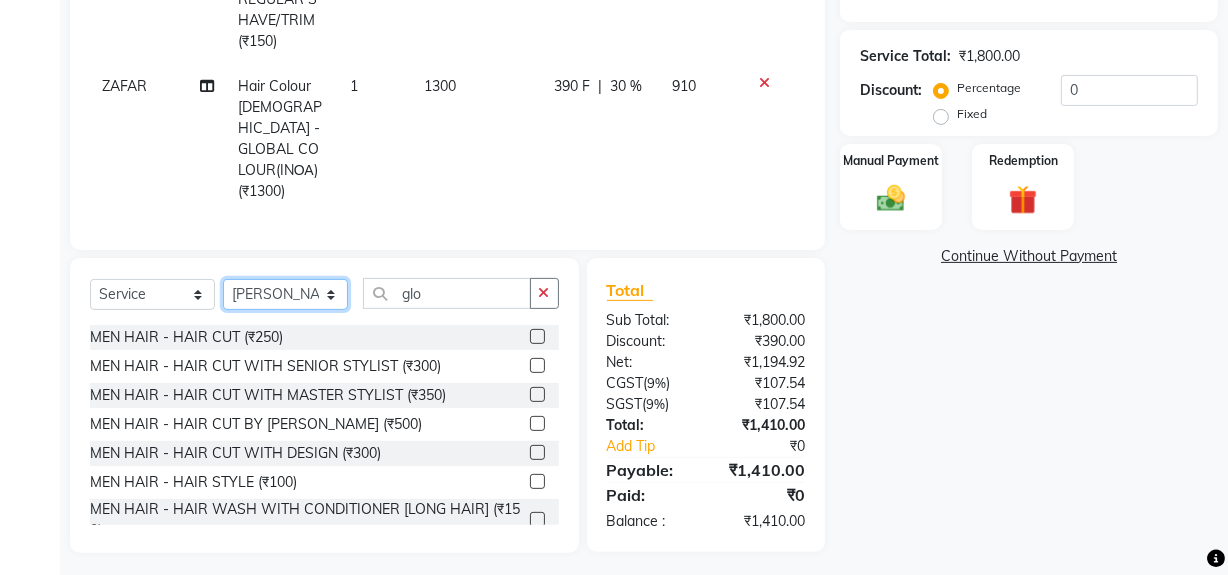 click on "Select Stylist ABID DANISH [PERSON_NAME] Frontdesk INTEZAR [PERSON_NAME] [PERSON_NAME] [PERSON_NAME] [PERSON_NAME] [PERSON_NAME] [PERSON_NAME]" 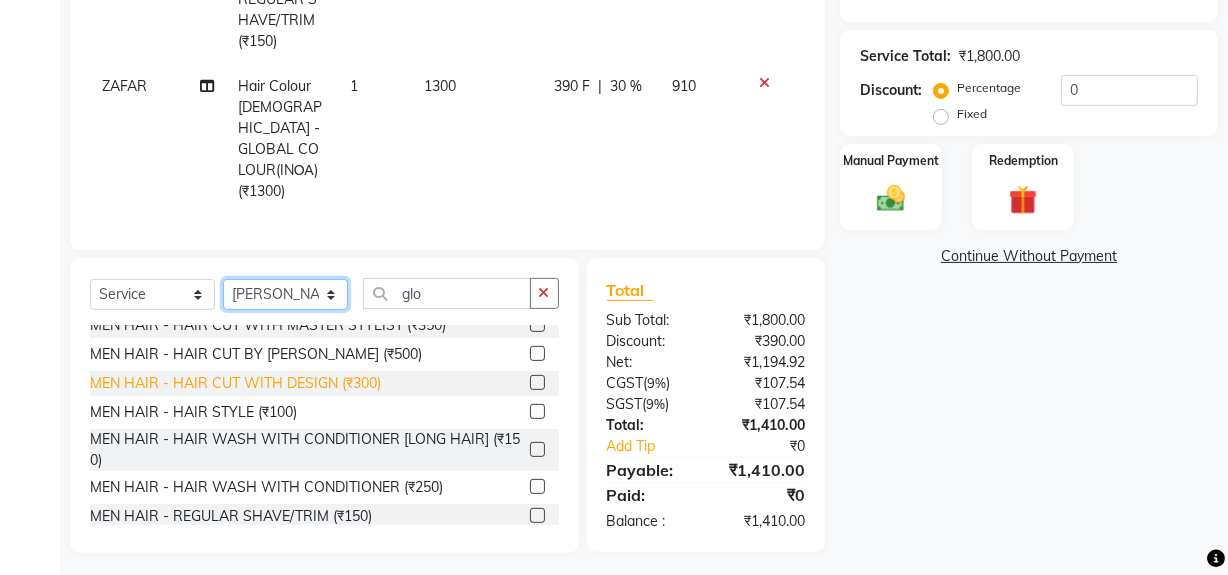 scroll, scrollTop: 90, scrollLeft: 0, axis: vertical 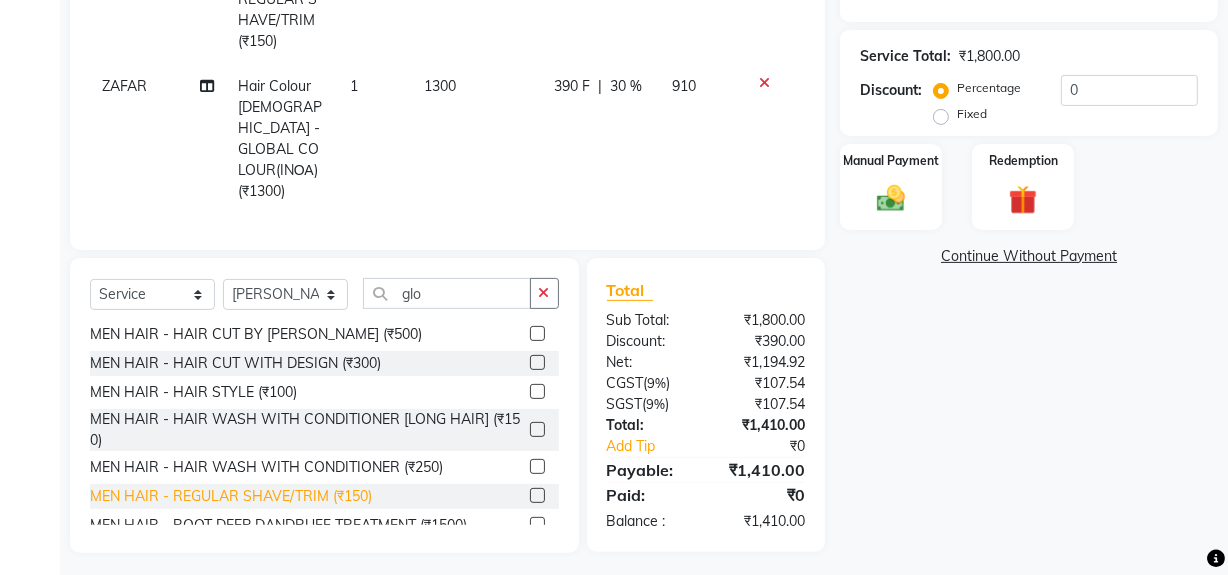 click on "MEN HAIR - REGULAR SHAVE/TRIM (₹150)" 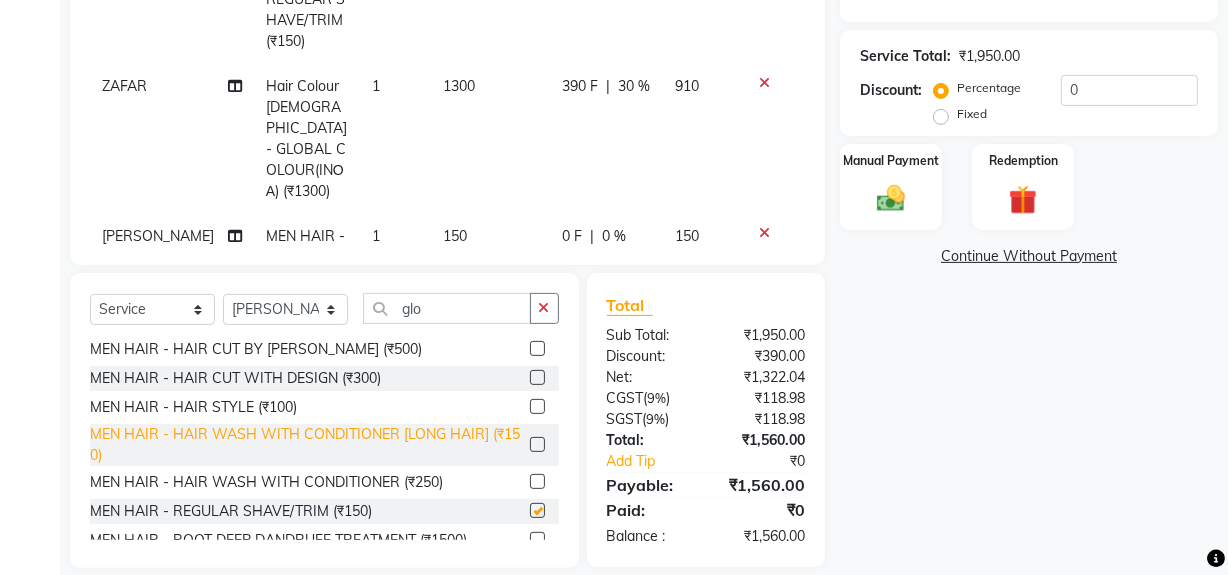 checkbox on "false" 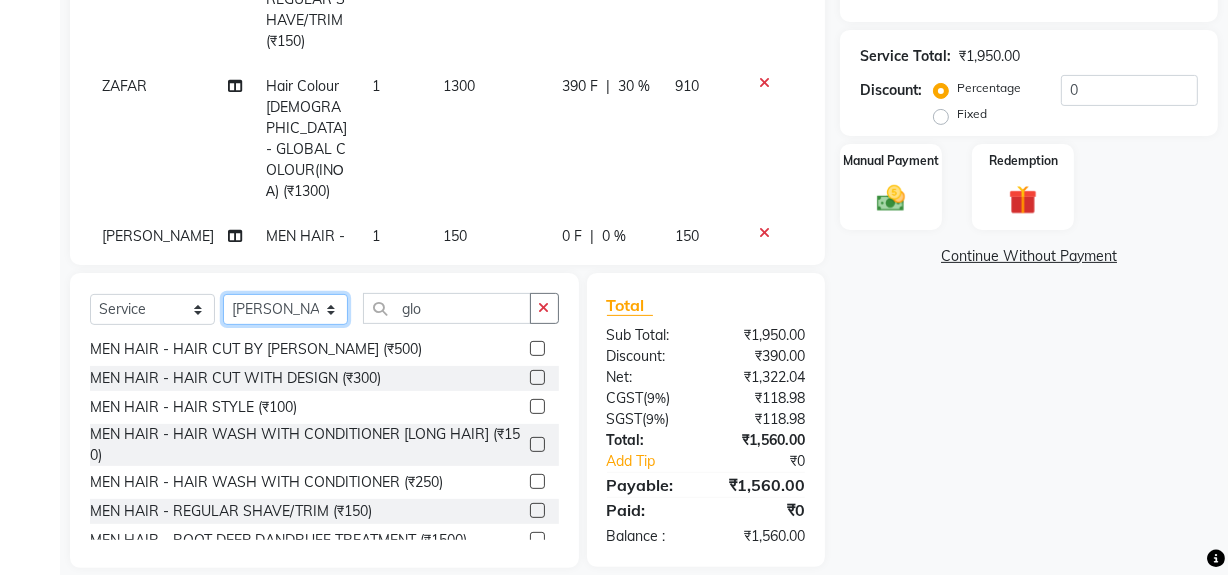 click on "Select Stylist ABID DANISH [PERSON_NAME] Frontdesk INTEZAR [PERSON_NAME] [PERSON_NAME] [PERSON_NAME] [PERSON_NAME] [PERSON_NAME] [PERSON_NAME]" 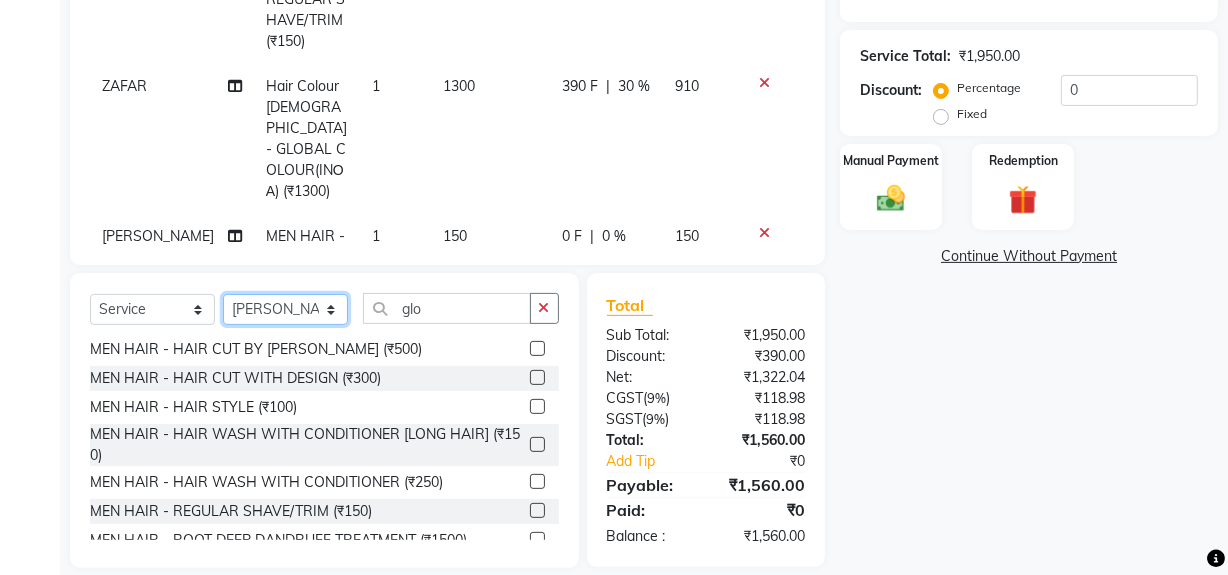 select on "45602" 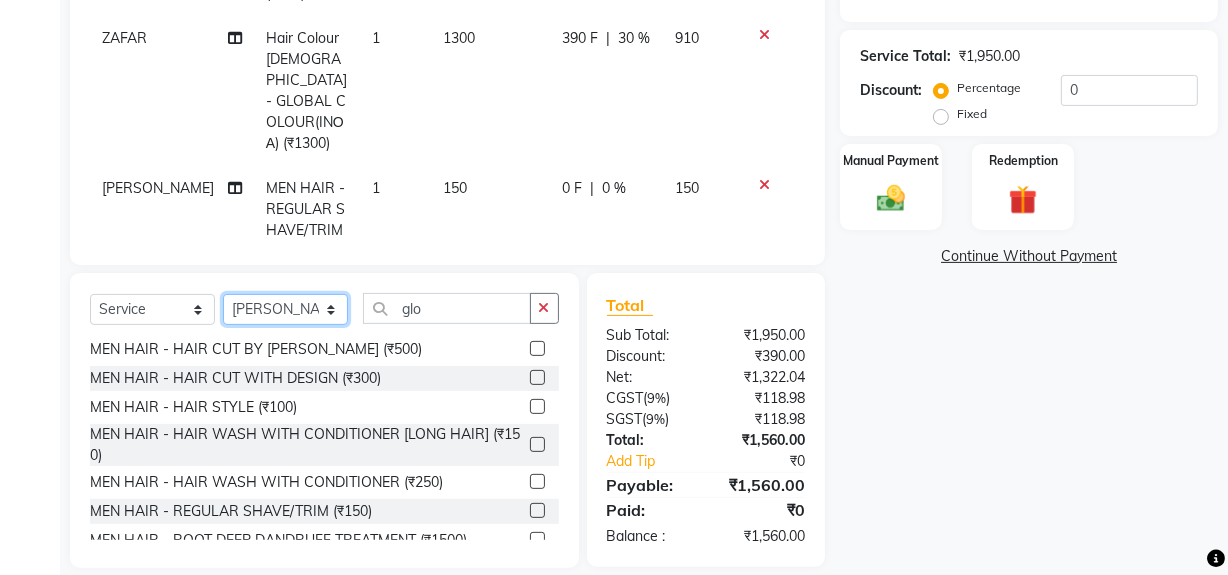 scroll, scrollTop: 85, scrollLeft: 0, axis: vertical 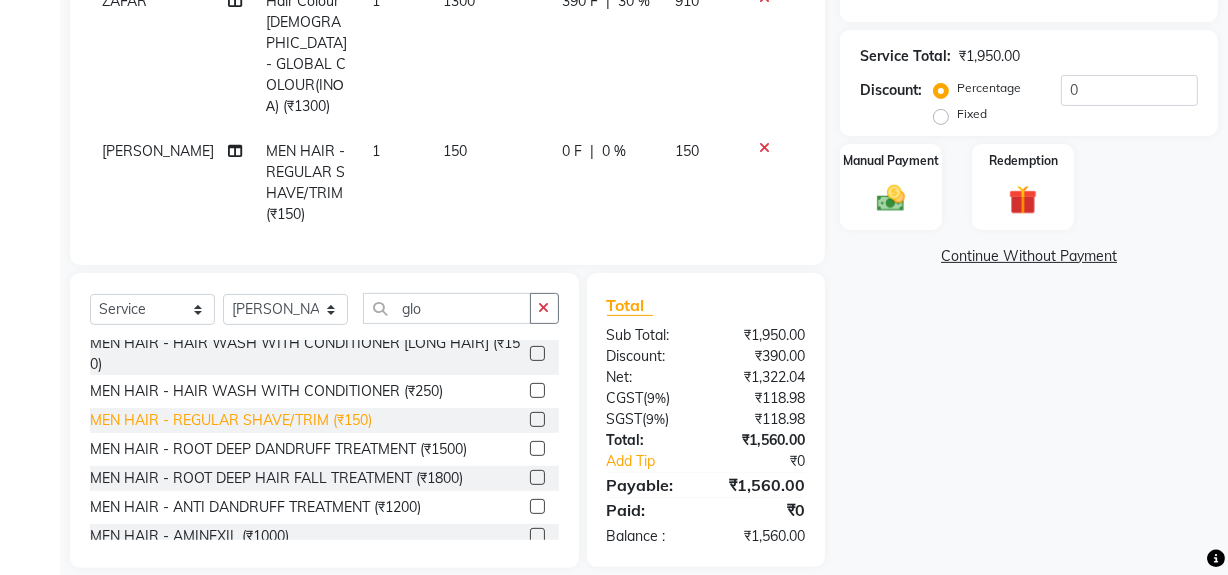 click on "MEN HAIR - REGULAR SHAVE/TRIM (₹150)" 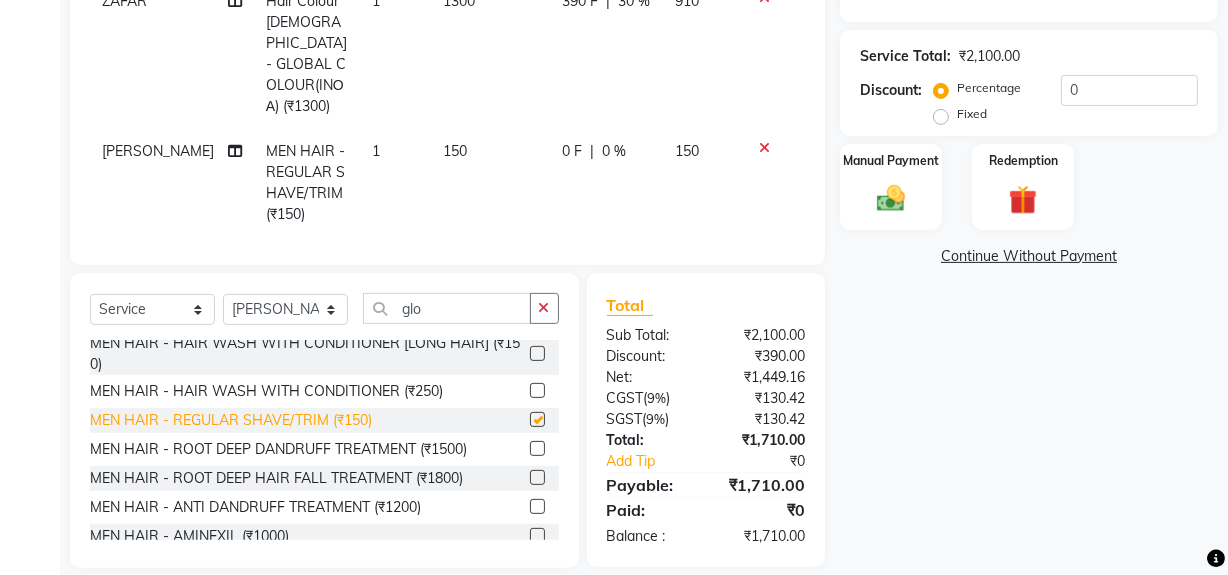 checkbox on "false" 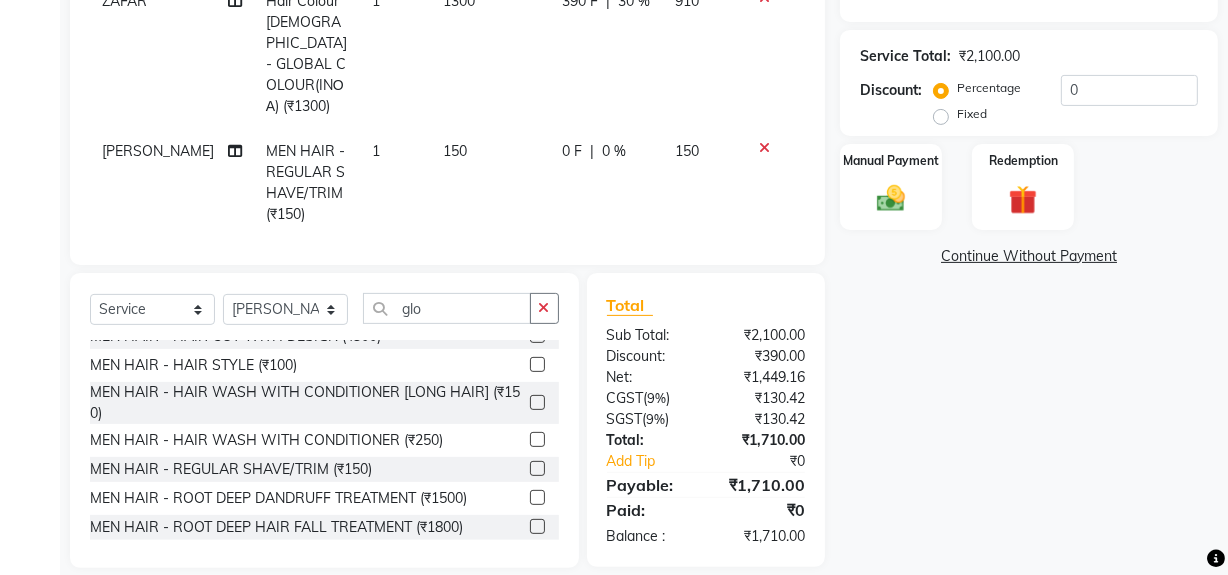 scroll, scrollTop: 90, scrollLeft: 0, axis: vertical 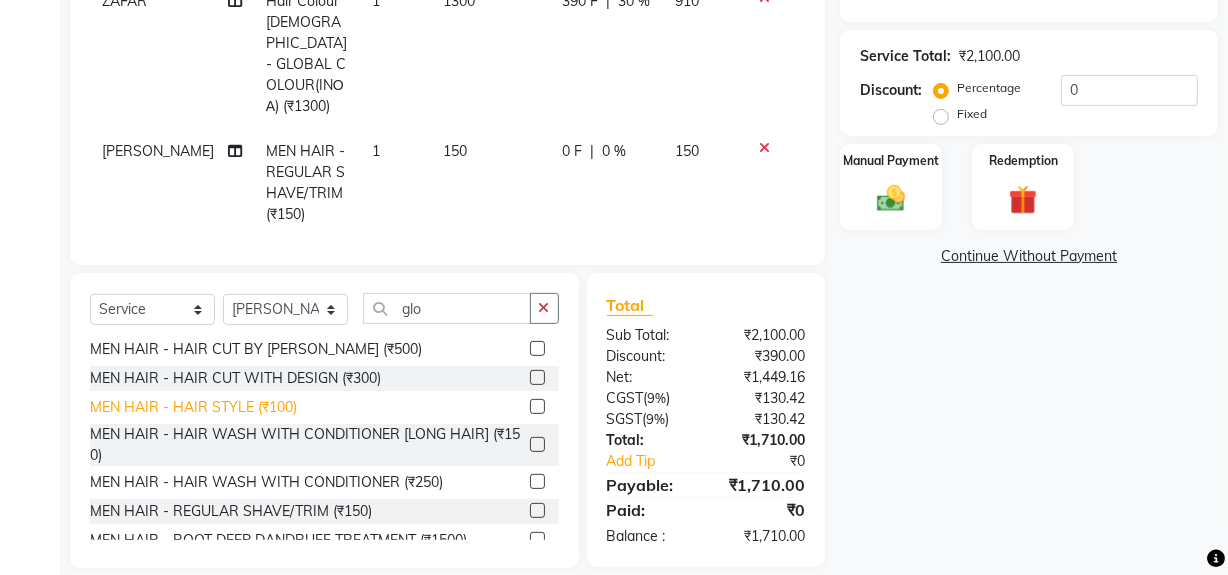 click on "MEN HAIR - HAIR STYLE (₹100)" 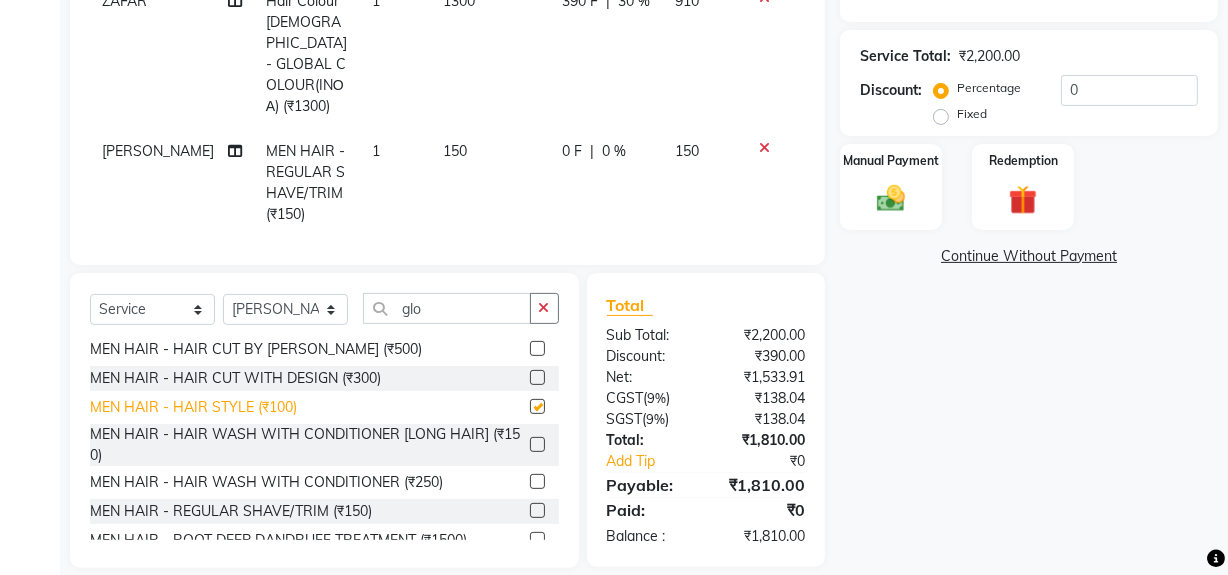 checkbox on "false" 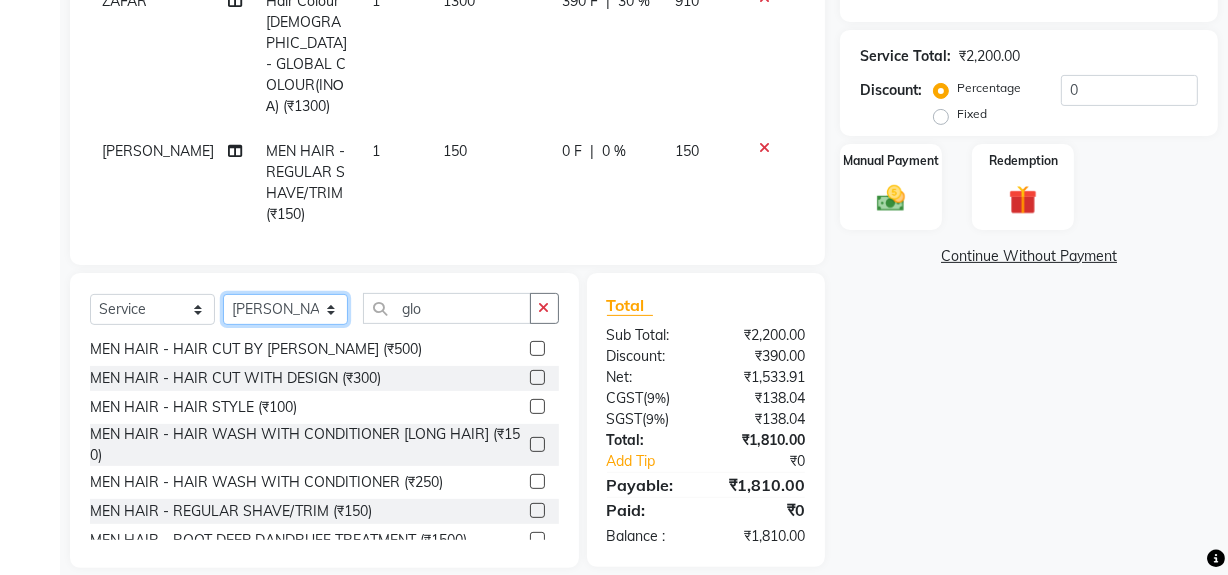 click on "Select Stylist ABID DANISH [PERSON_NAME] Frontdesk INTEZAR [PERSON_NAME] [PERSON_NAME] [PERSON_NAME] [PERSON_NAME] [PERSON_NAME] [PERSON_NAME]" 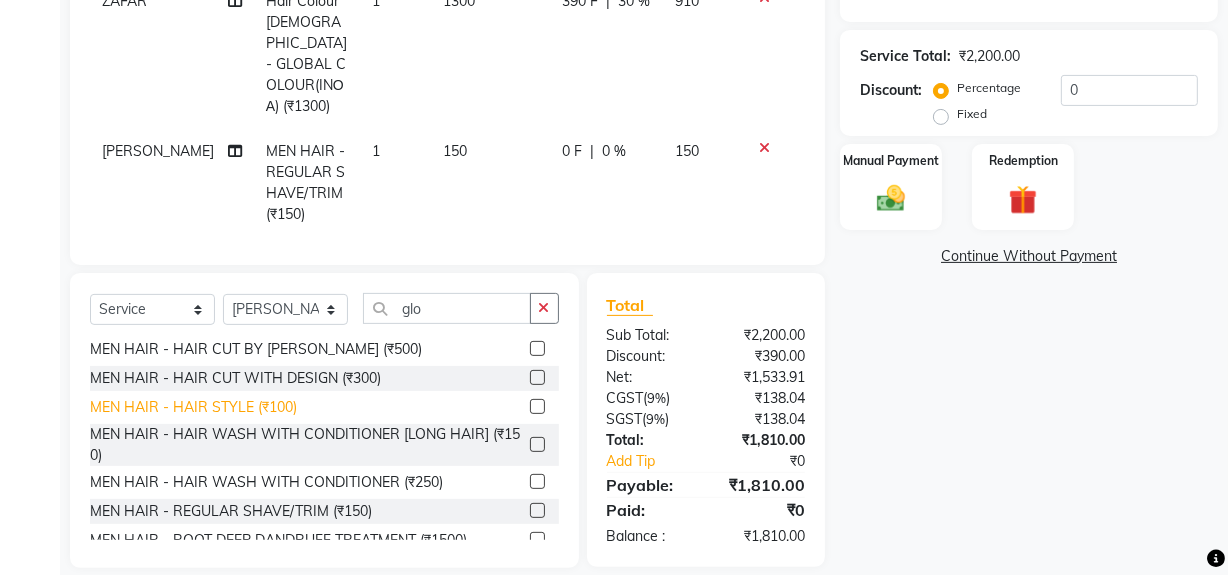 click on "MEN HAIR - HAIR STYLE (₹100)" 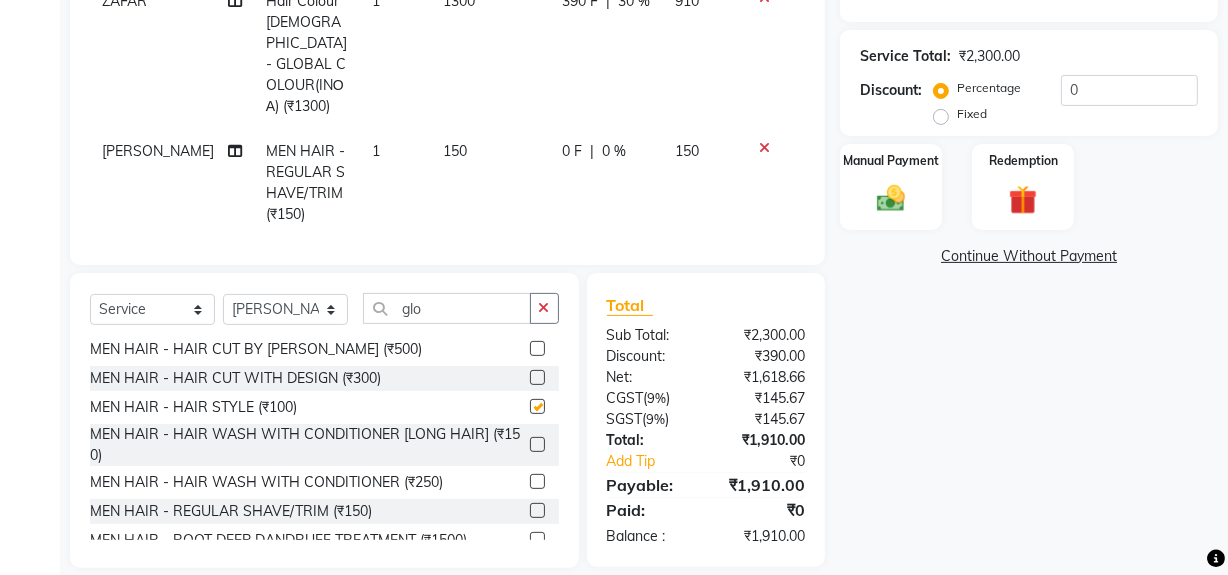checkbox on "false" 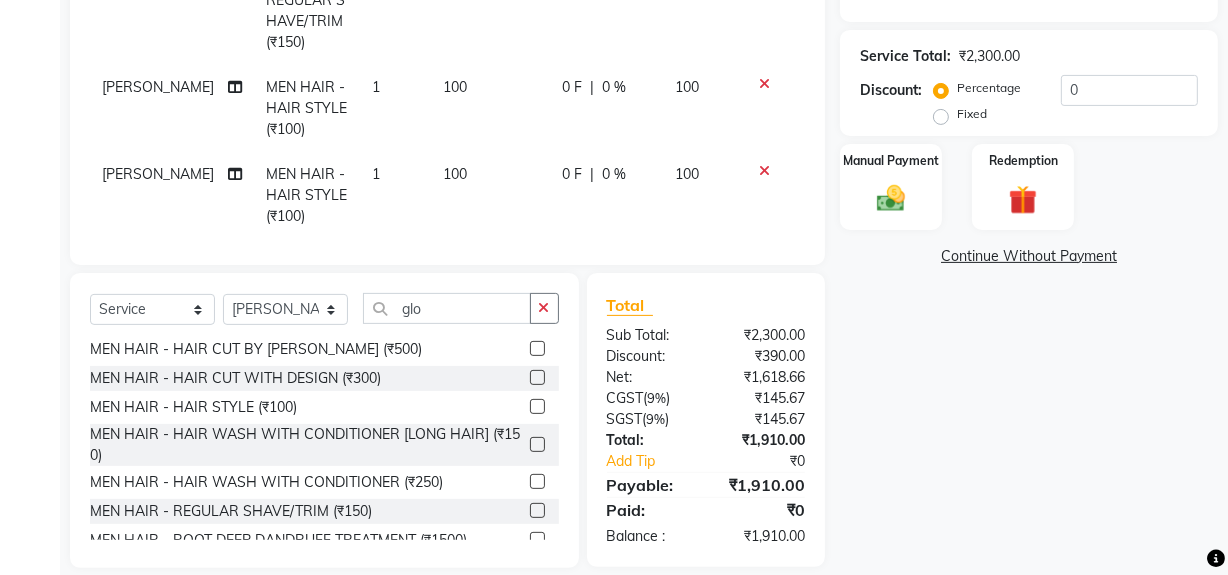 scroll, scrollTop: 367, scrollLeft: 0, axis: vertical 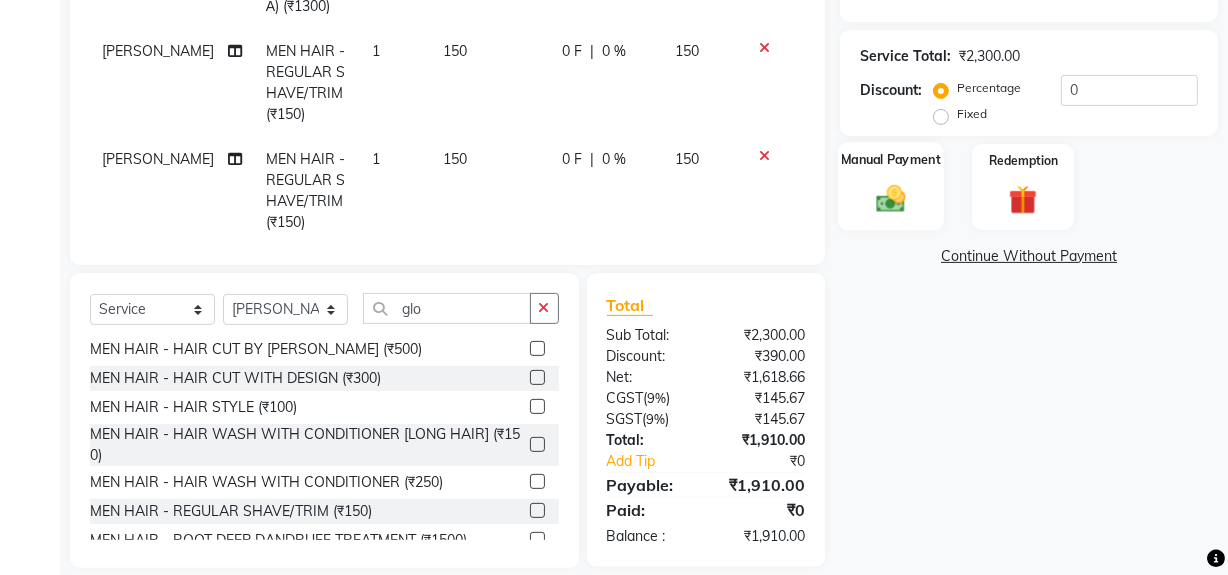 click 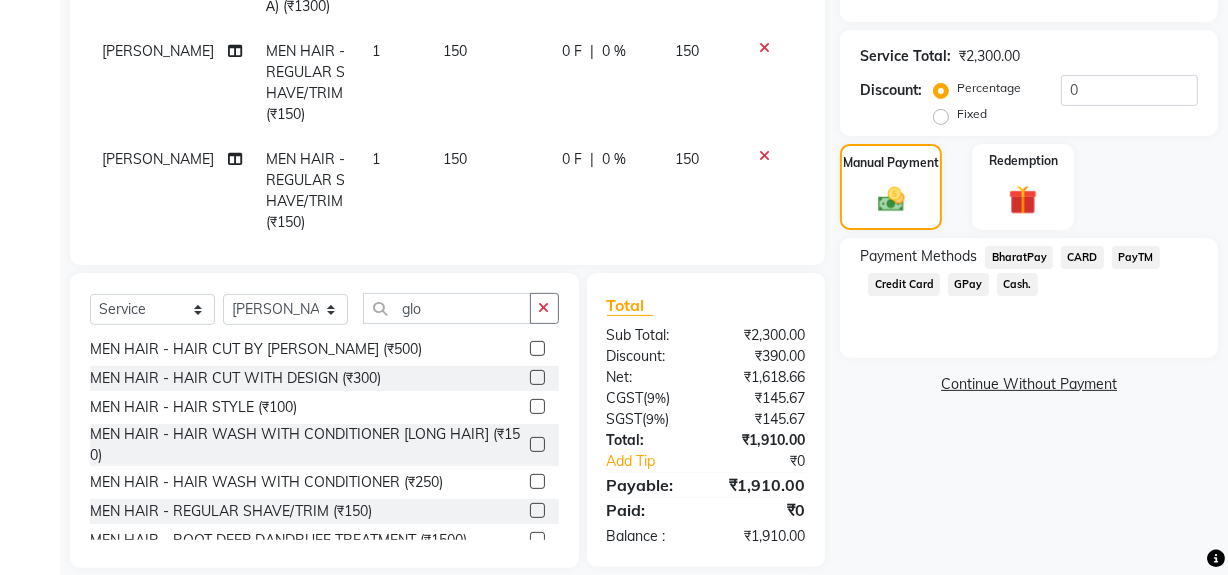 click on "GPay" 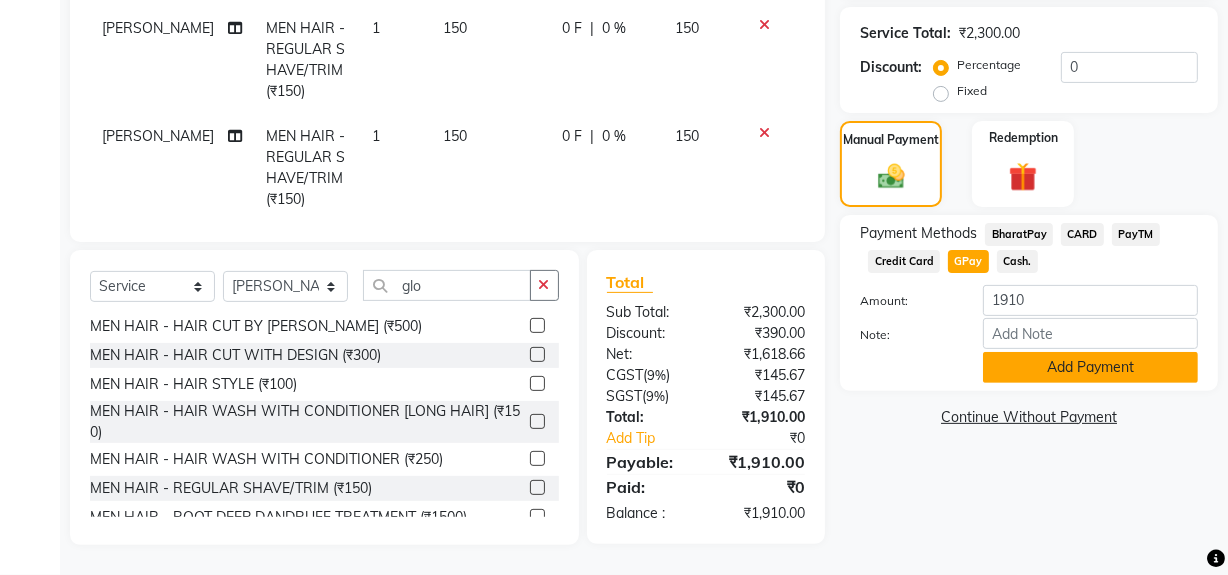 click on "Add Payment" 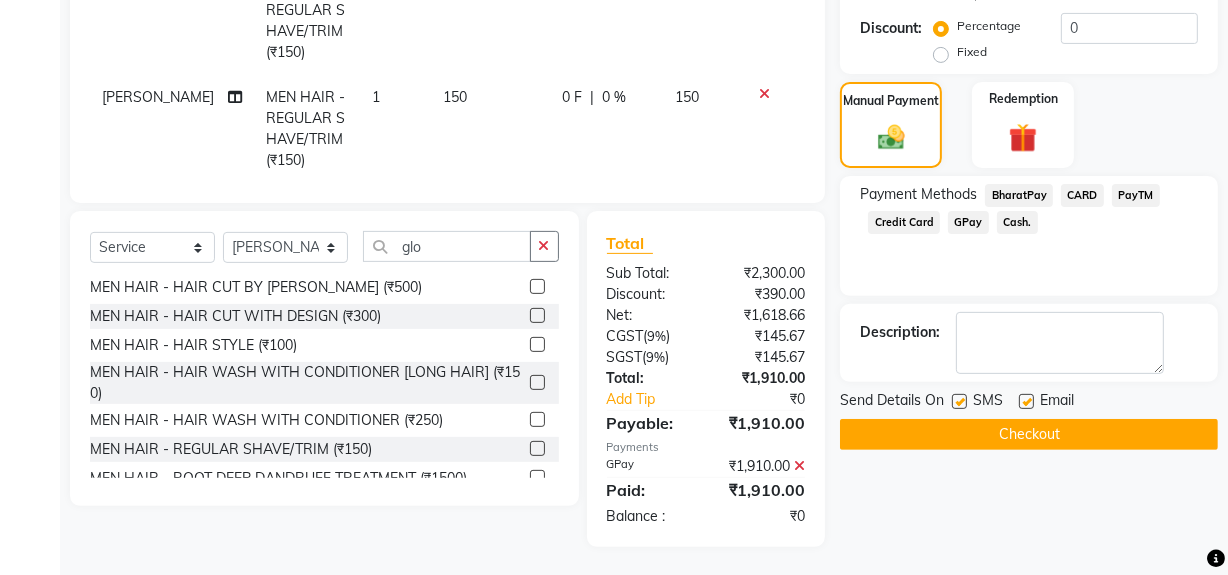 scroll, scrollTop: 567, scrollLeft: 0, axis: vertical 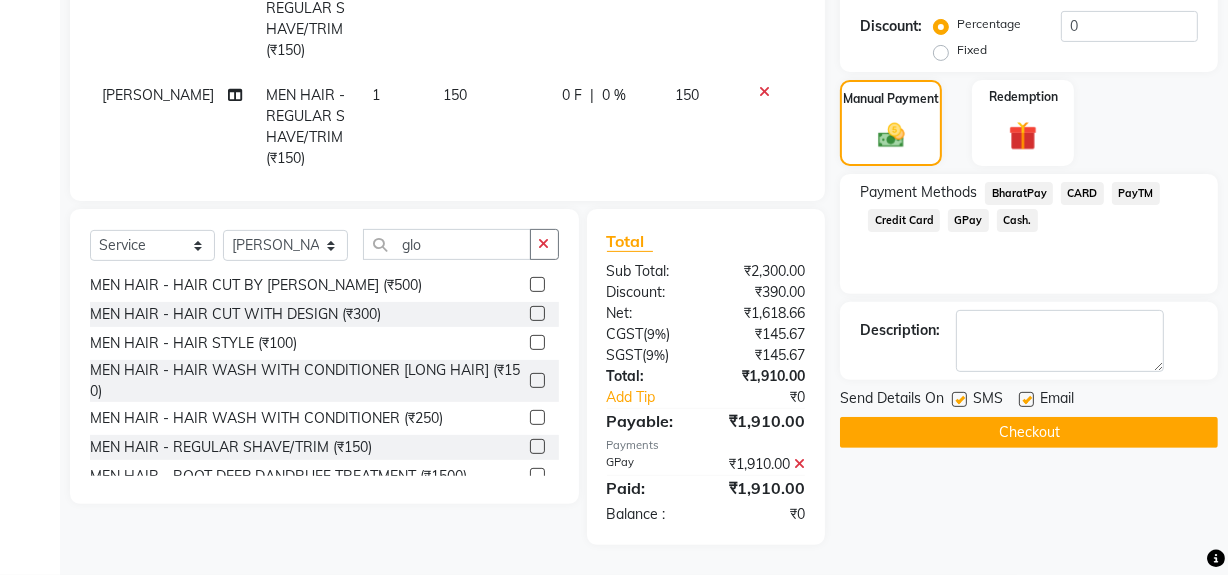 click 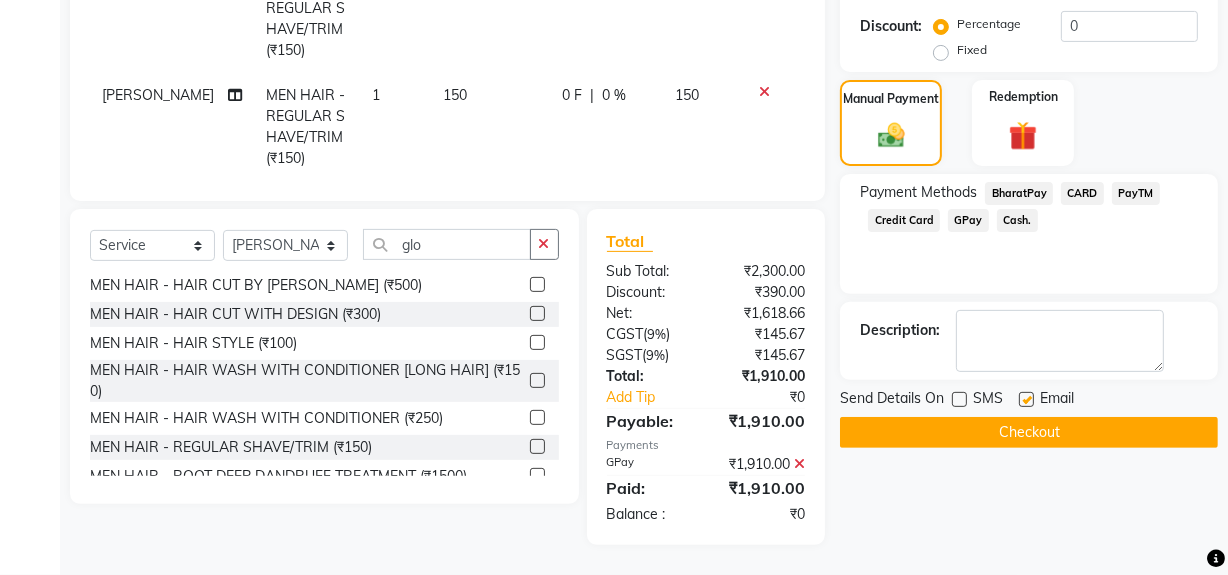 click on "Checkout" 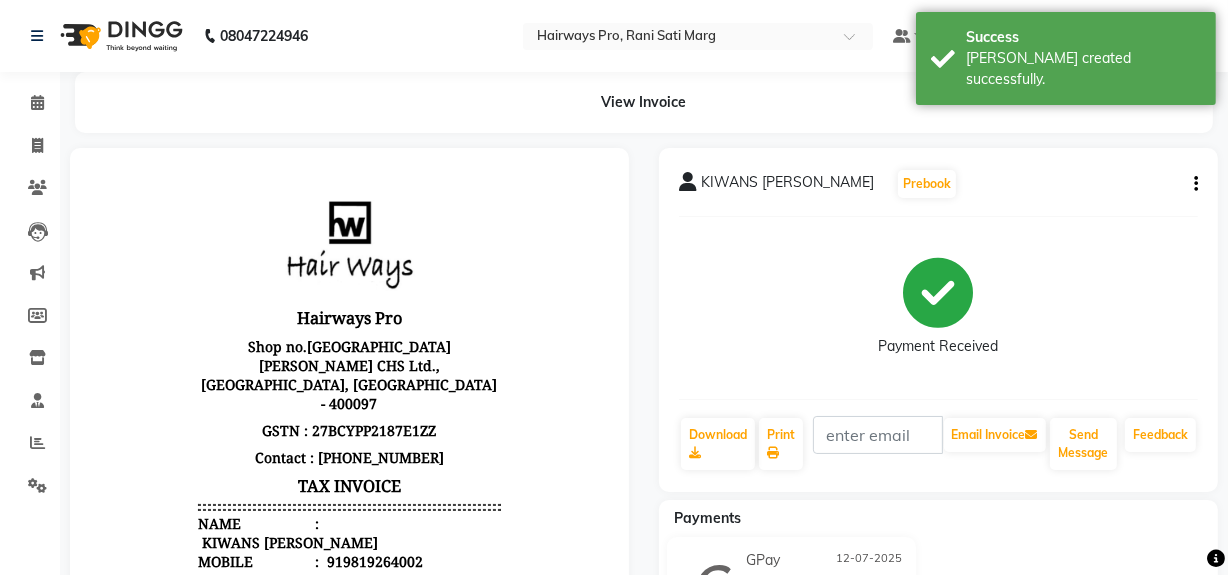 scroll, scrollTop: 0, scrollLeft: 0, axis: both 